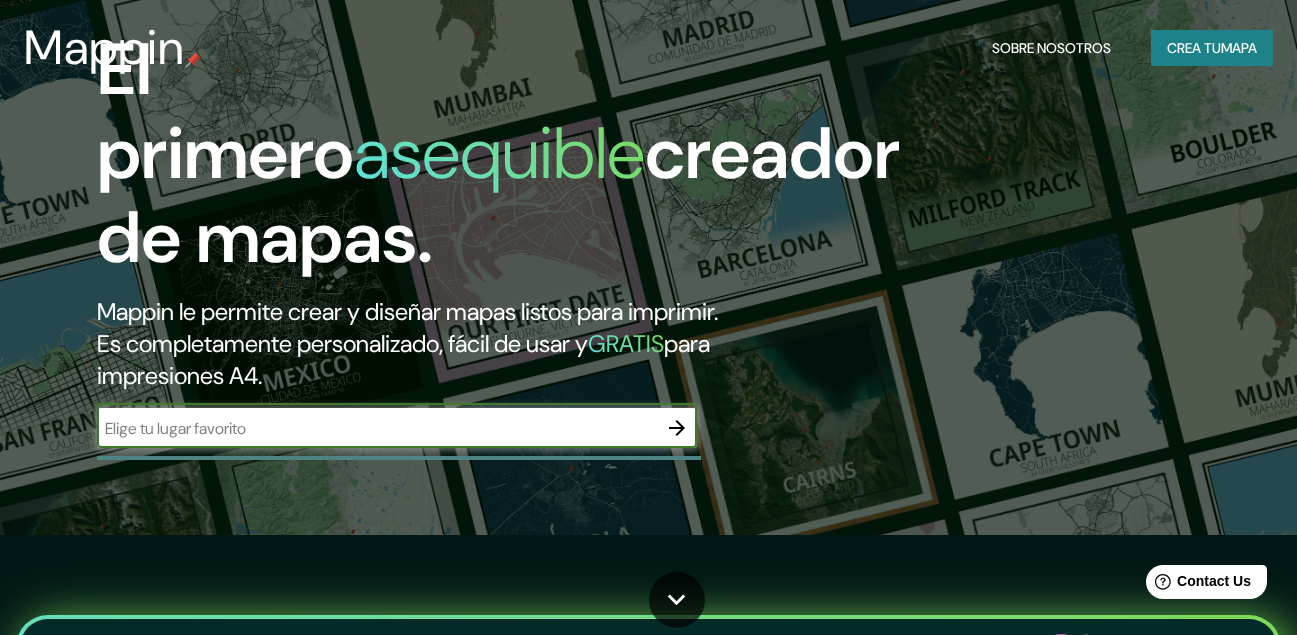 scroll, scrollTop: 0, scrollLeft: 0, axis: both 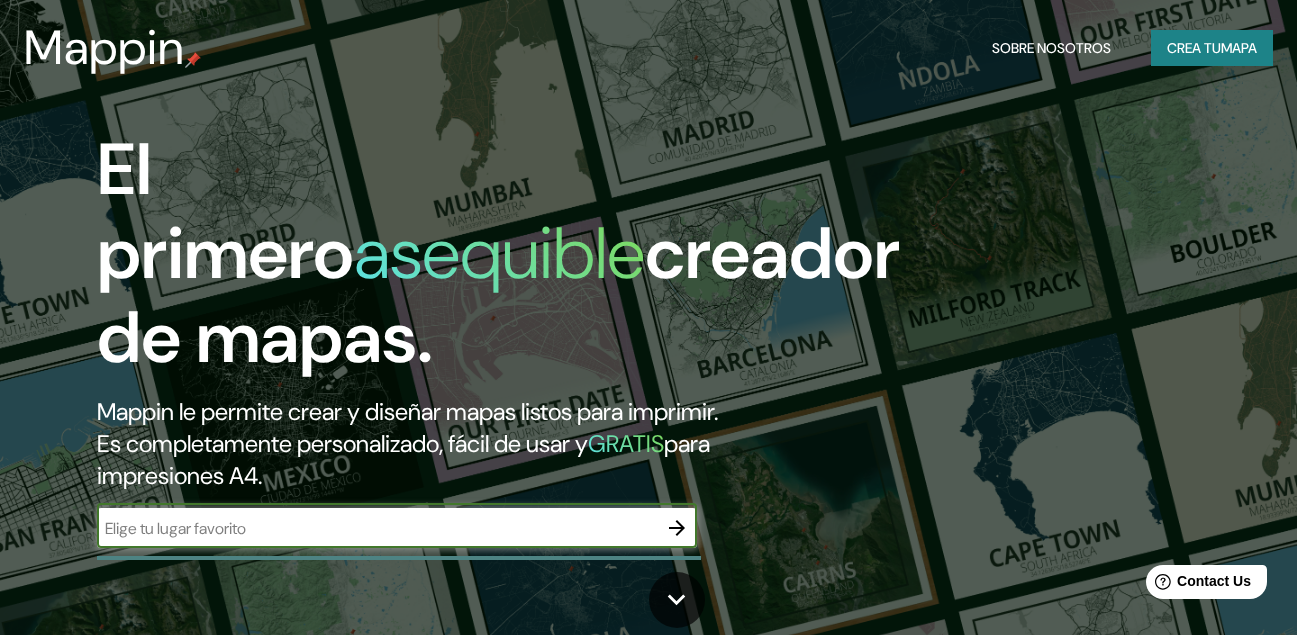 click on "Crea tu   mapa" at bounding box center [1212, 48] 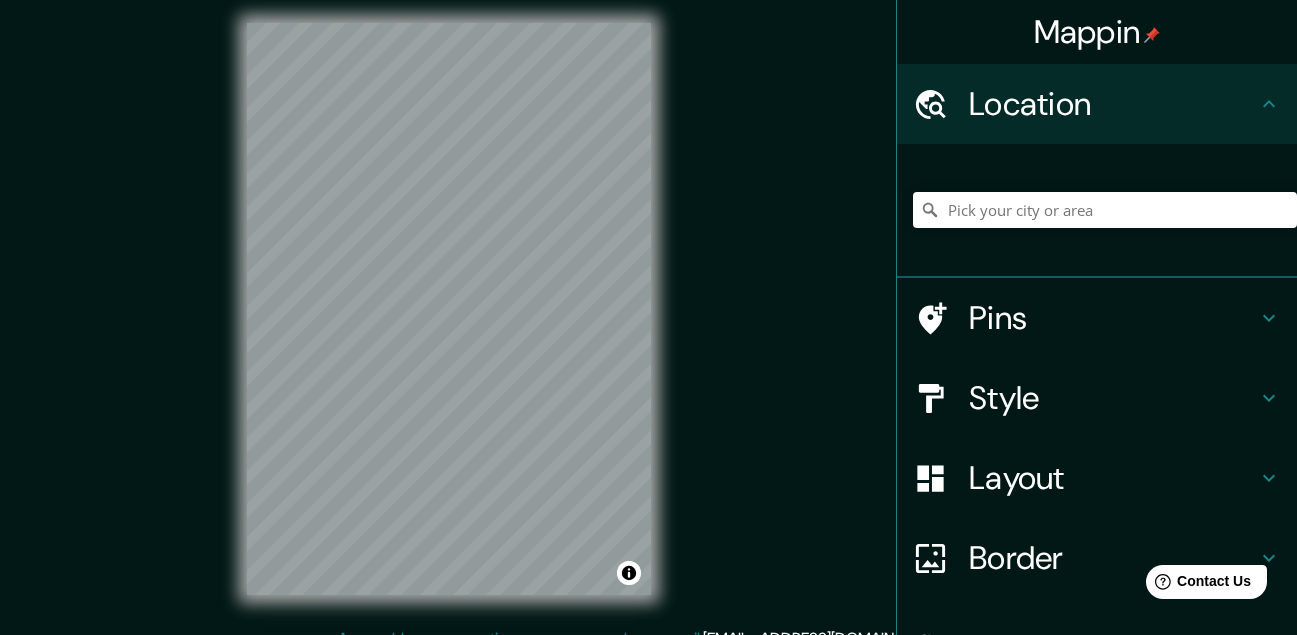 scroll, scrollTop: 0, scrollLeft: 0, axis: both 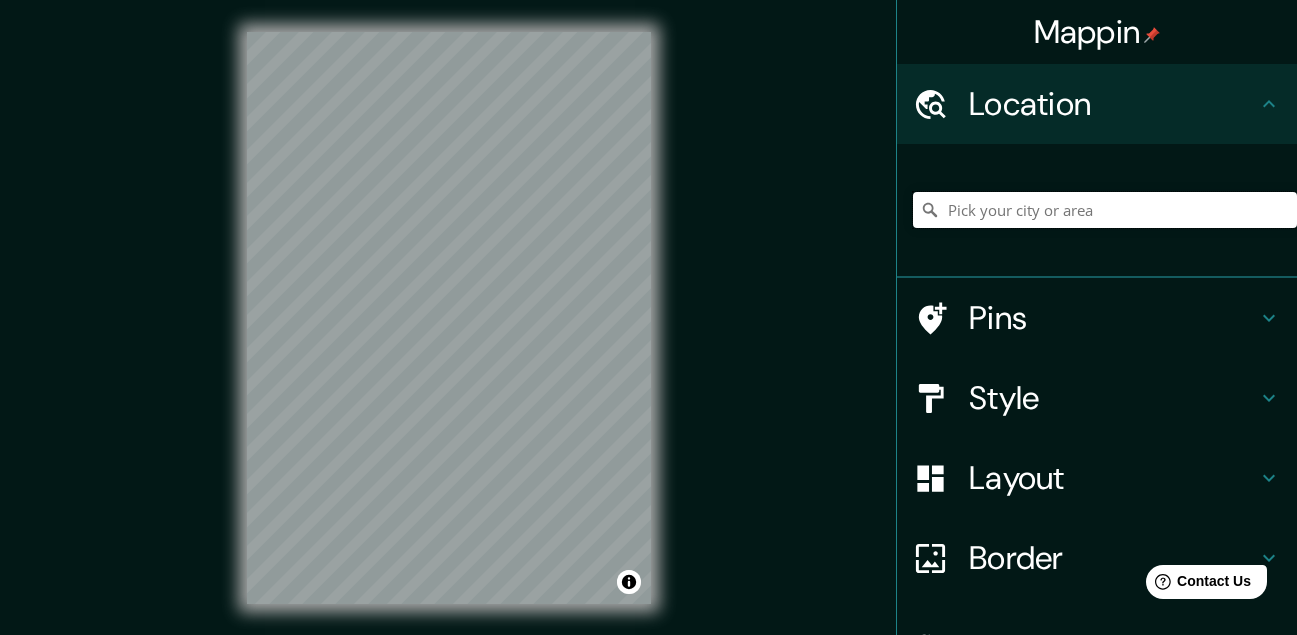 click at bounding box center [1105, 210] 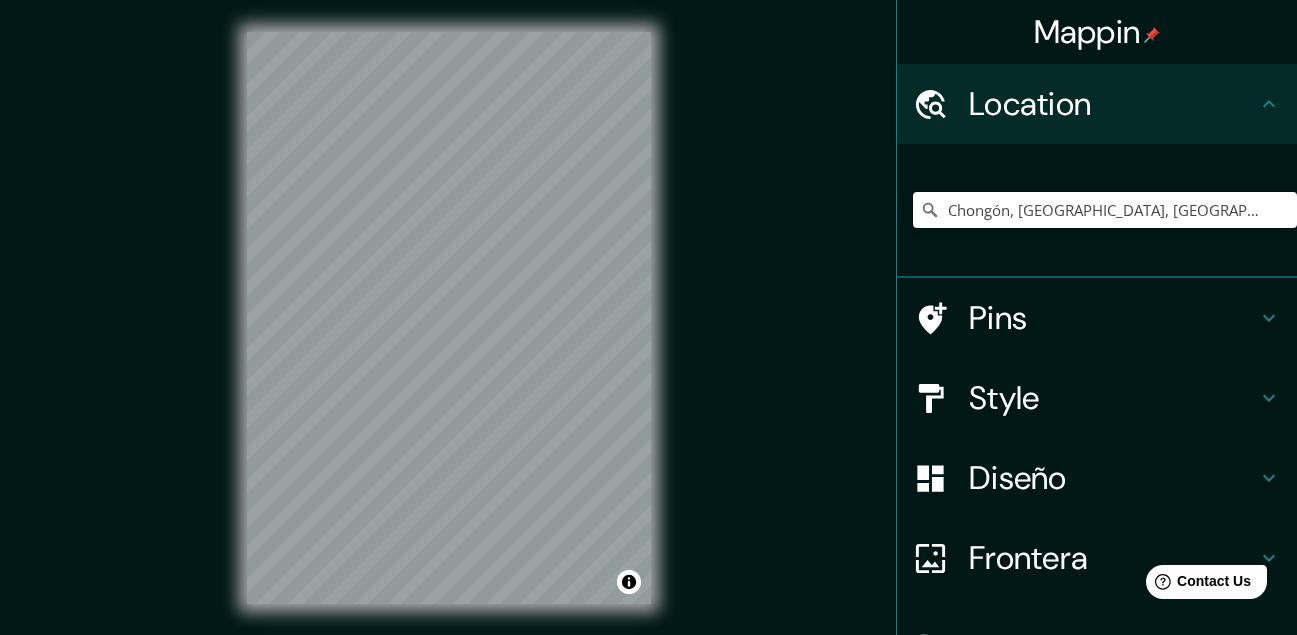 type on "Chongón, [GEOGRAPHIC_DATA], [GEOGRAPHIC_DATA], [GEOGRAPHIC_DATA]" 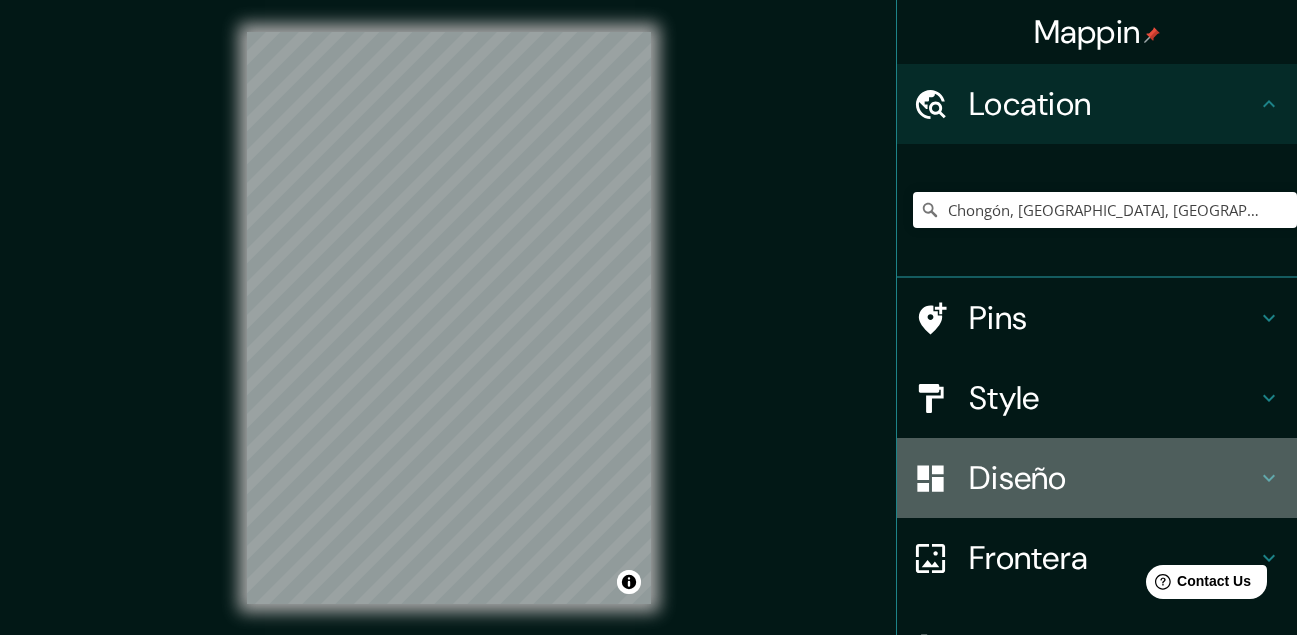 click 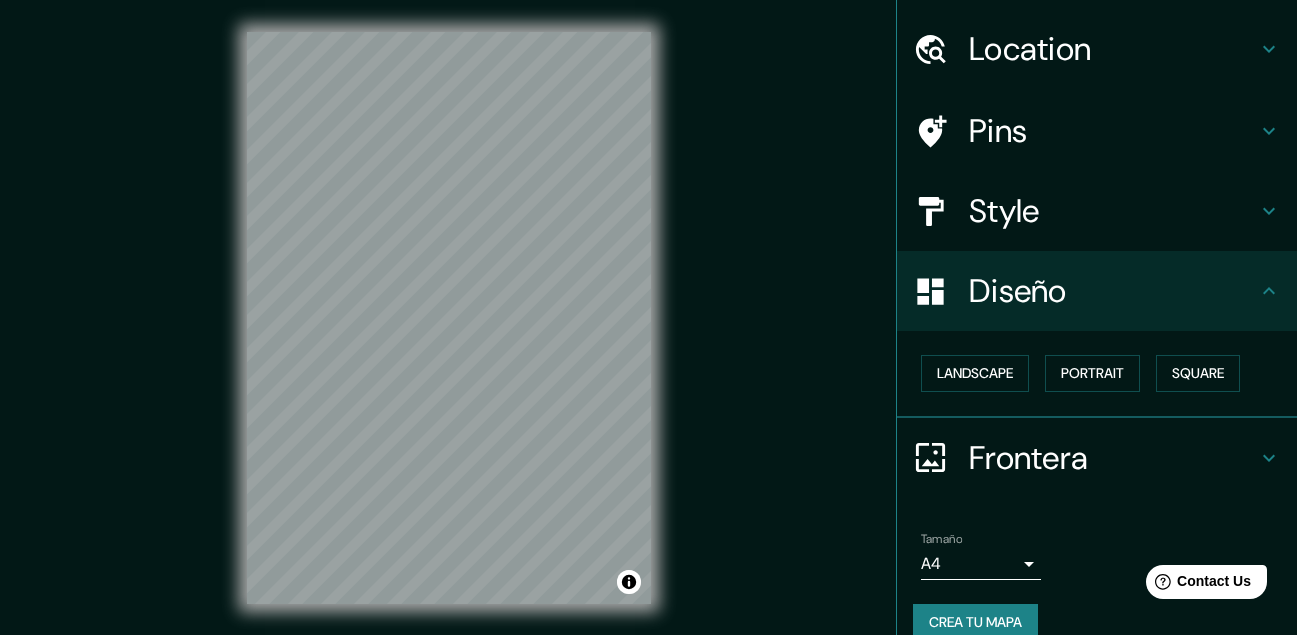 scroll, scrollTop: 84, scrollLeft: 0, axis: vertical 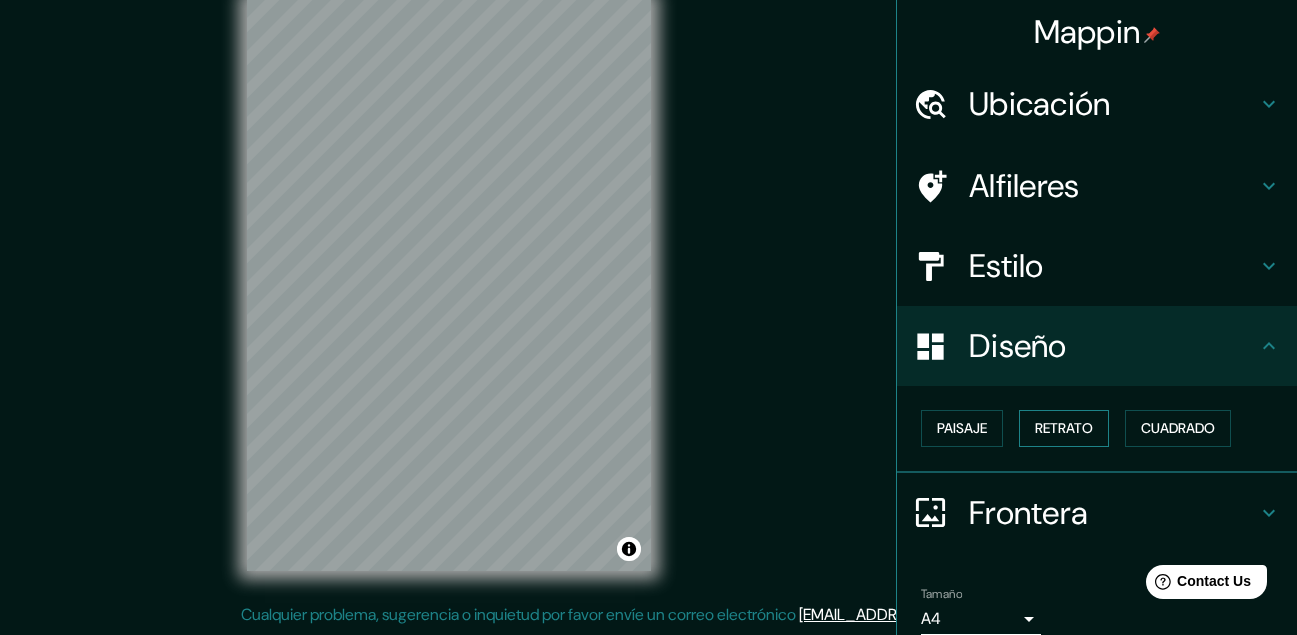 click on "Retrato" at bounding box center [1064, 428] 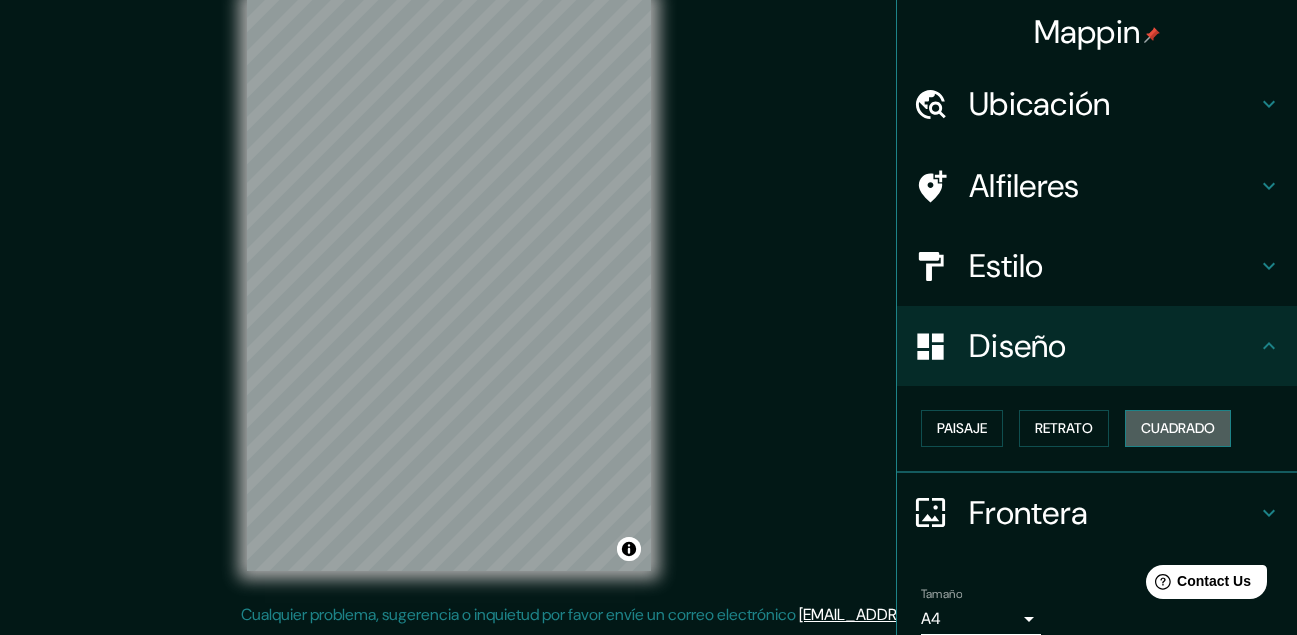 click on "Cuadrado" at bounding box center (1178, 428) 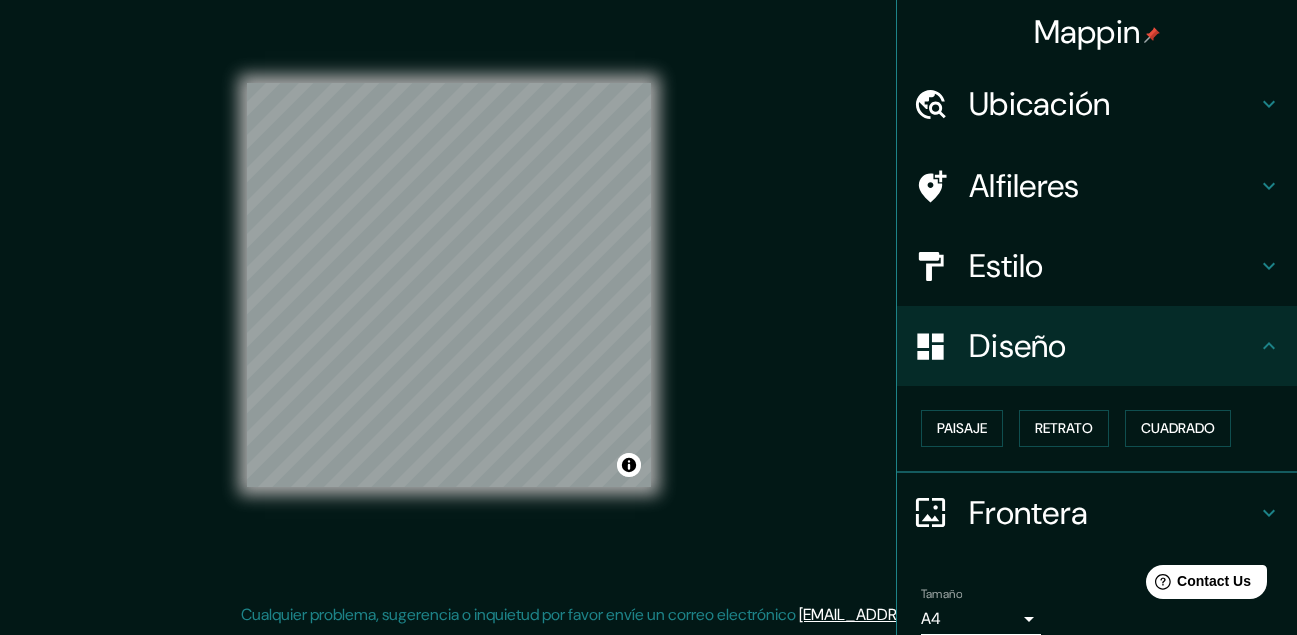 click on "Ubicación" at bounding box center (1113, 104) 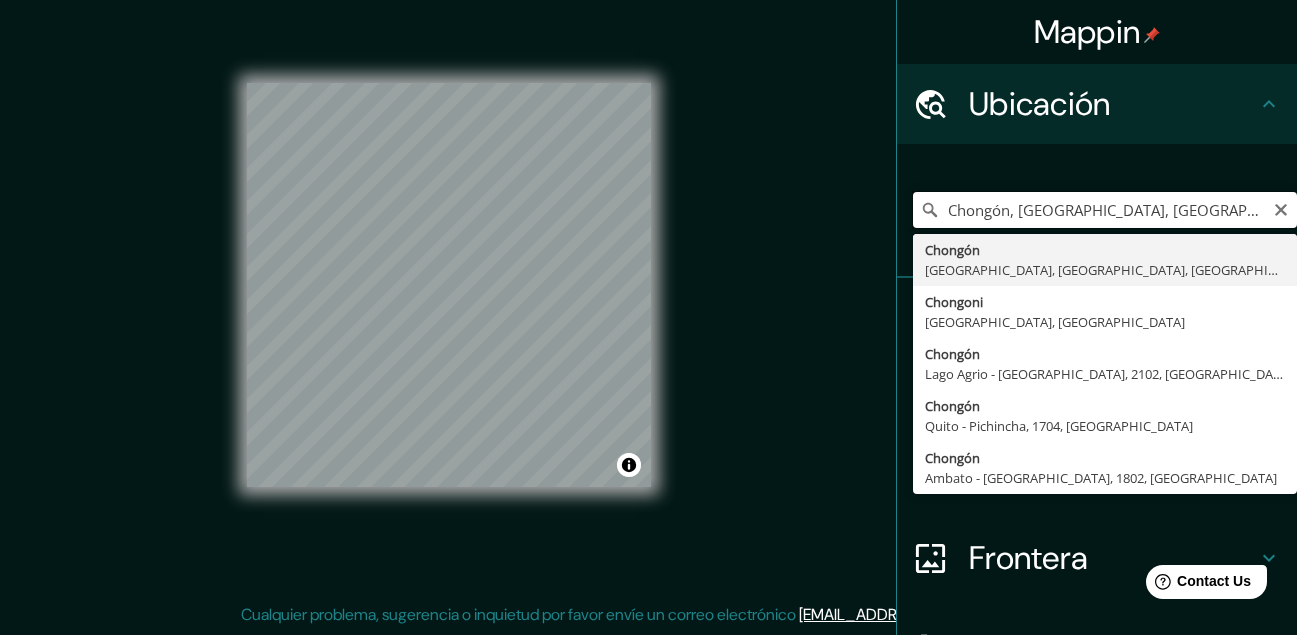 click on "Chongón, [GEOGRAPHIC_DATA], [GEOGRAPHIC_DATA], [GEOGRAPHIC_DATA]" at bounding box center [1105, 210] 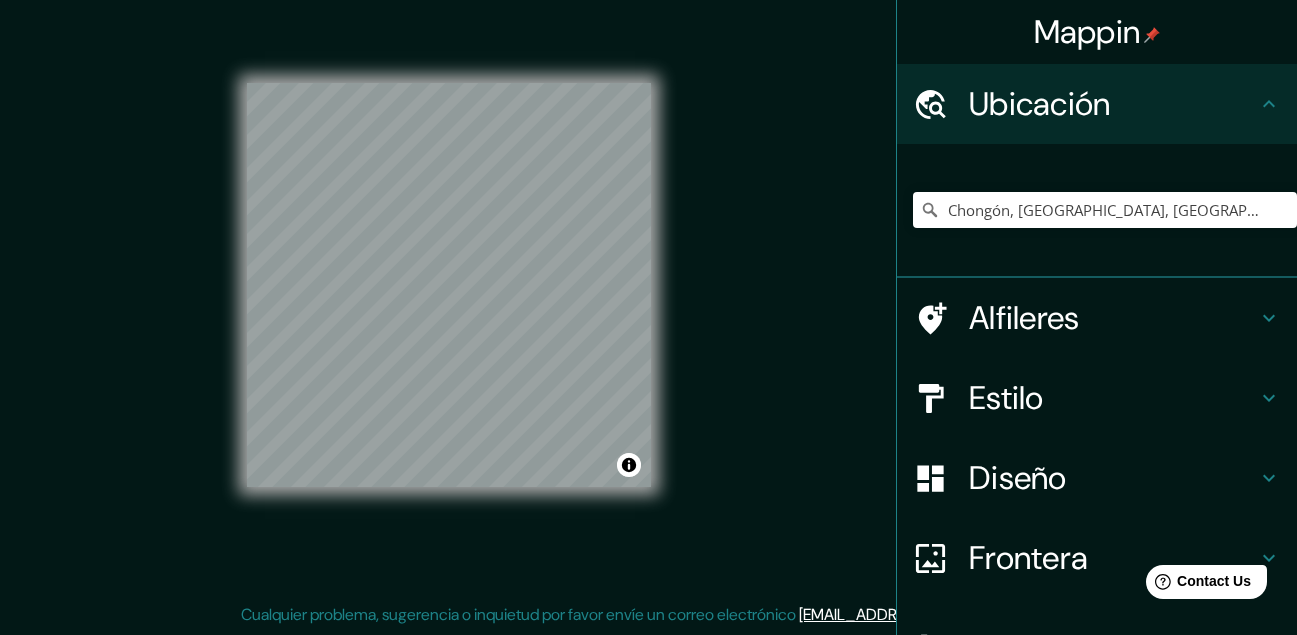 click 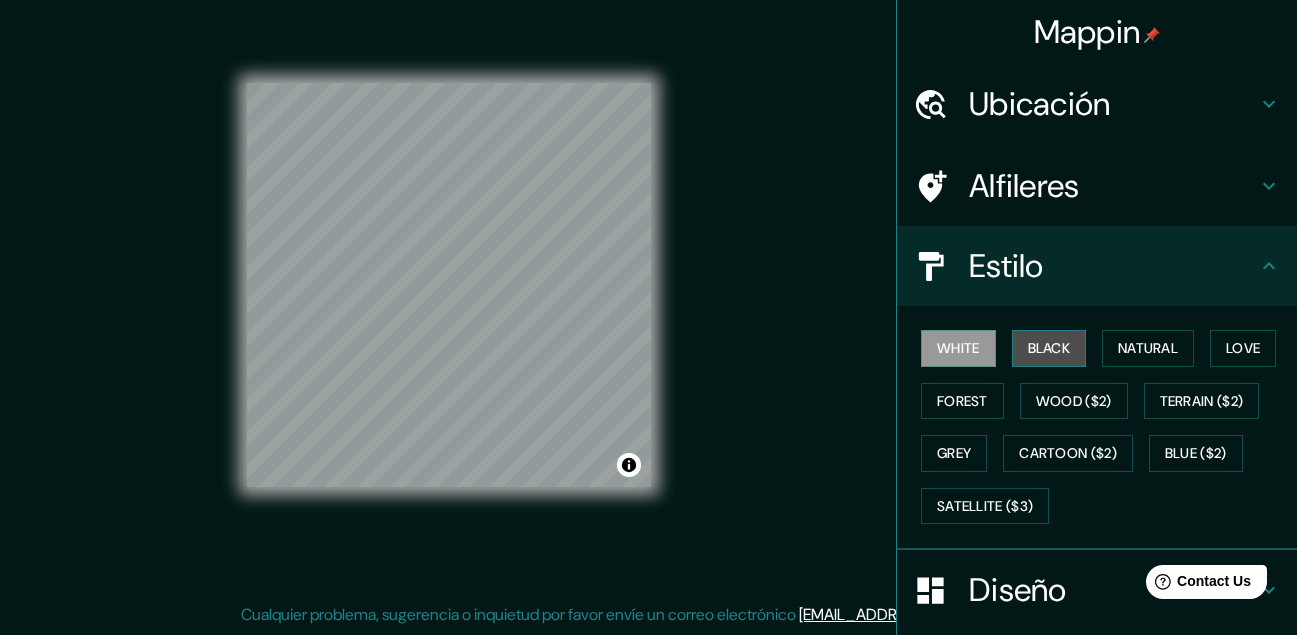 click on "Black" at bounding box center (1049, 348) 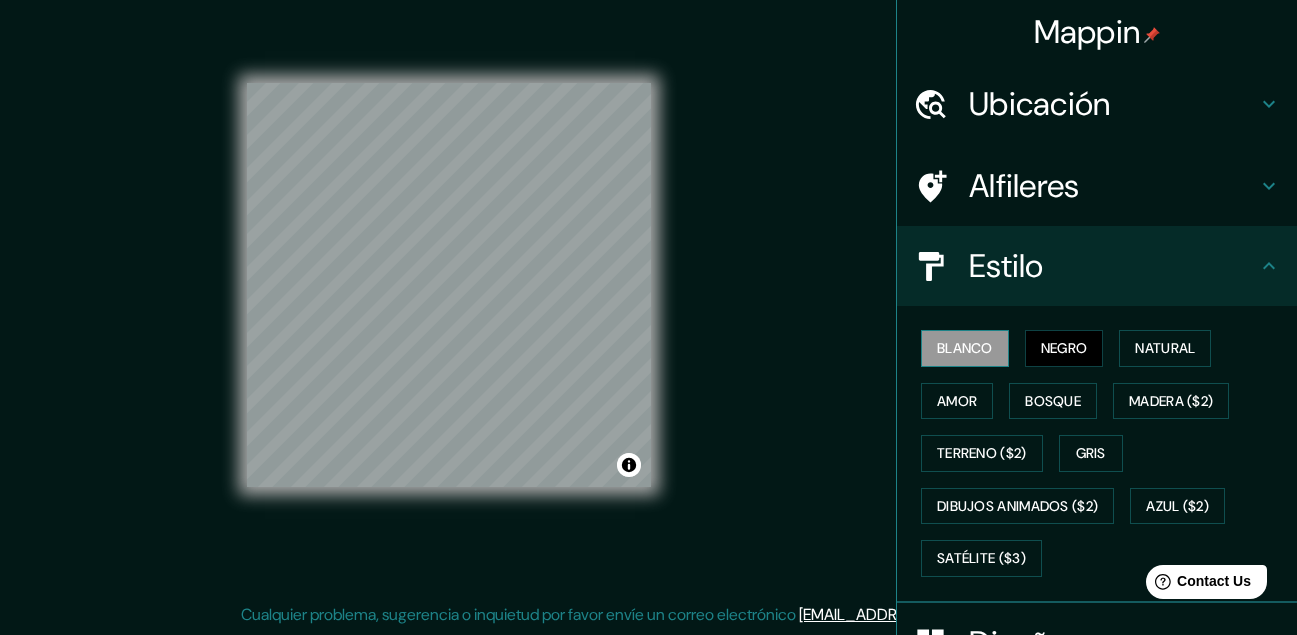 click on "Blanco" at bounding box center [965, 348] 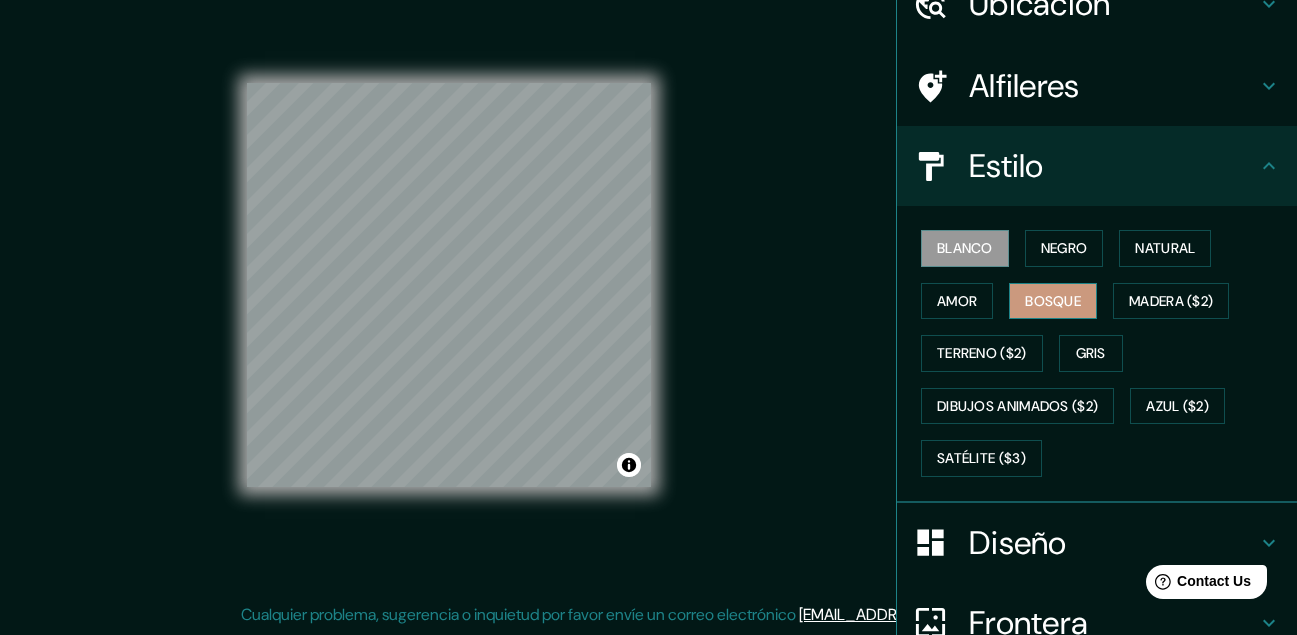 scroll, scrollTop: 200, scrollLeft: 0, axis: vertical 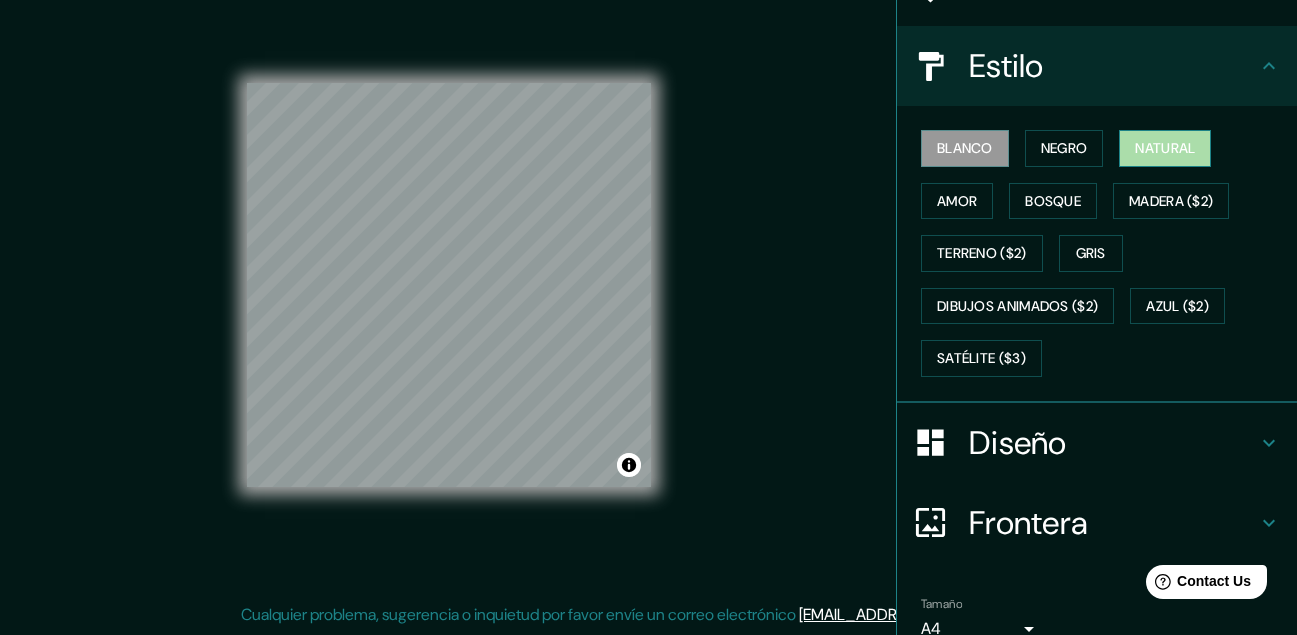 click on "Natural" at bounding box center [1165, 148] 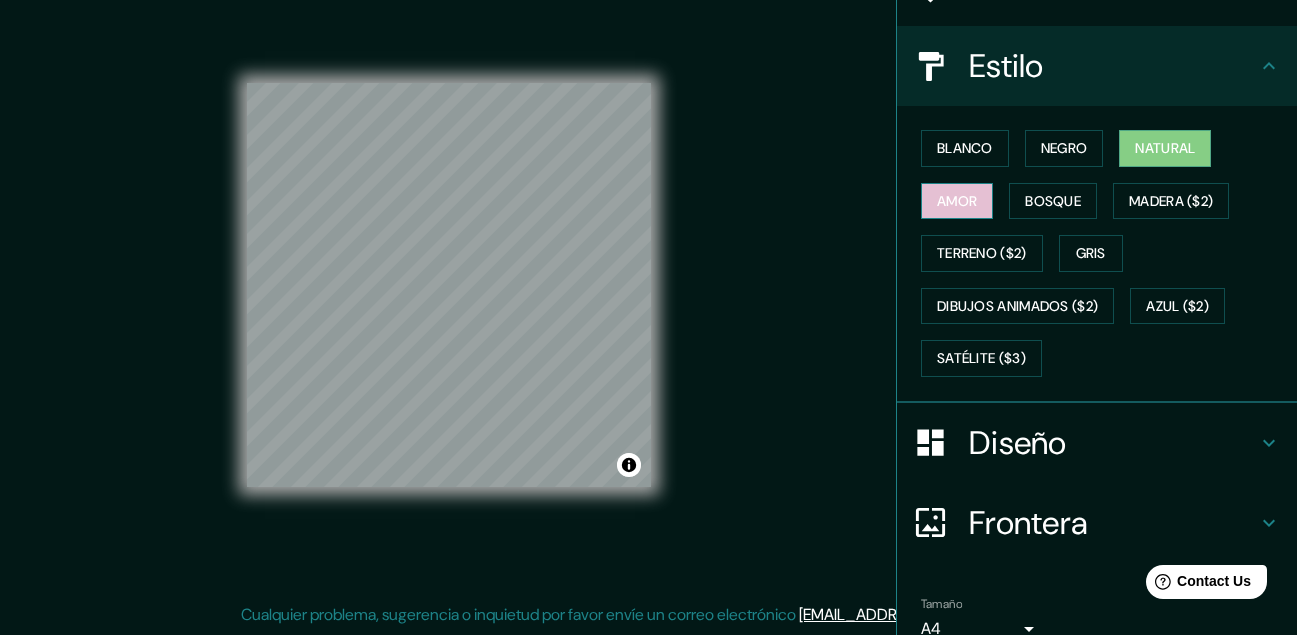 click on "Amor" at bounding box center (957, 201) 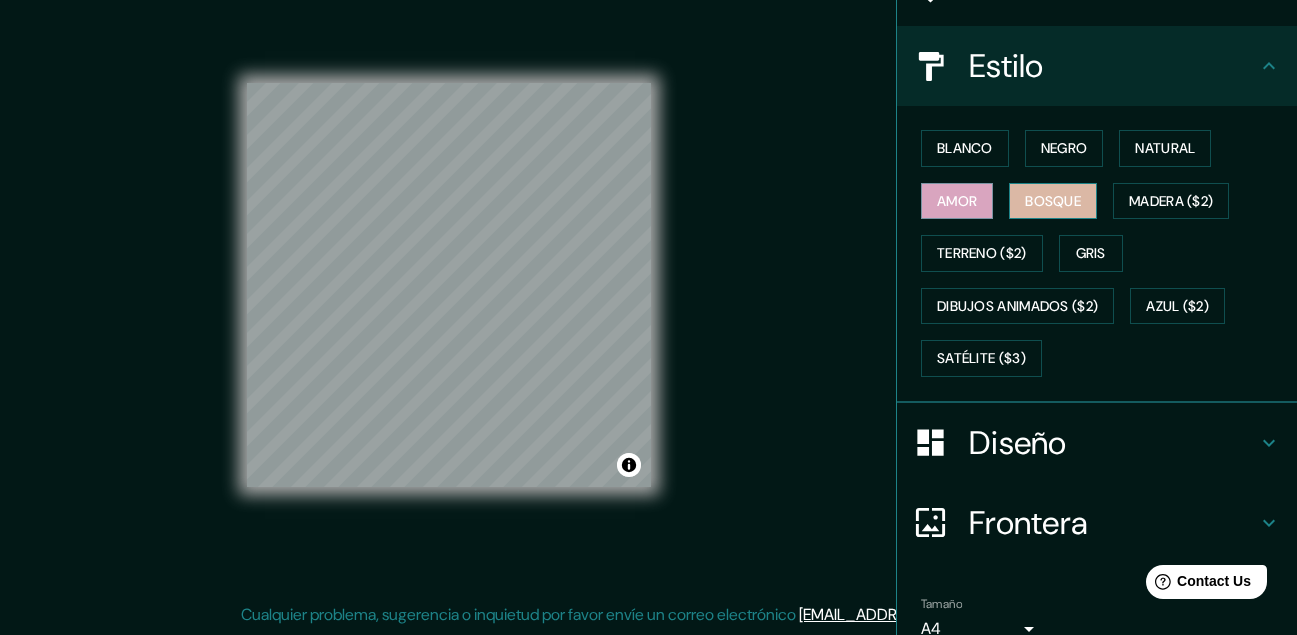 click on "Bosque" at bounding box center [1053, 201] 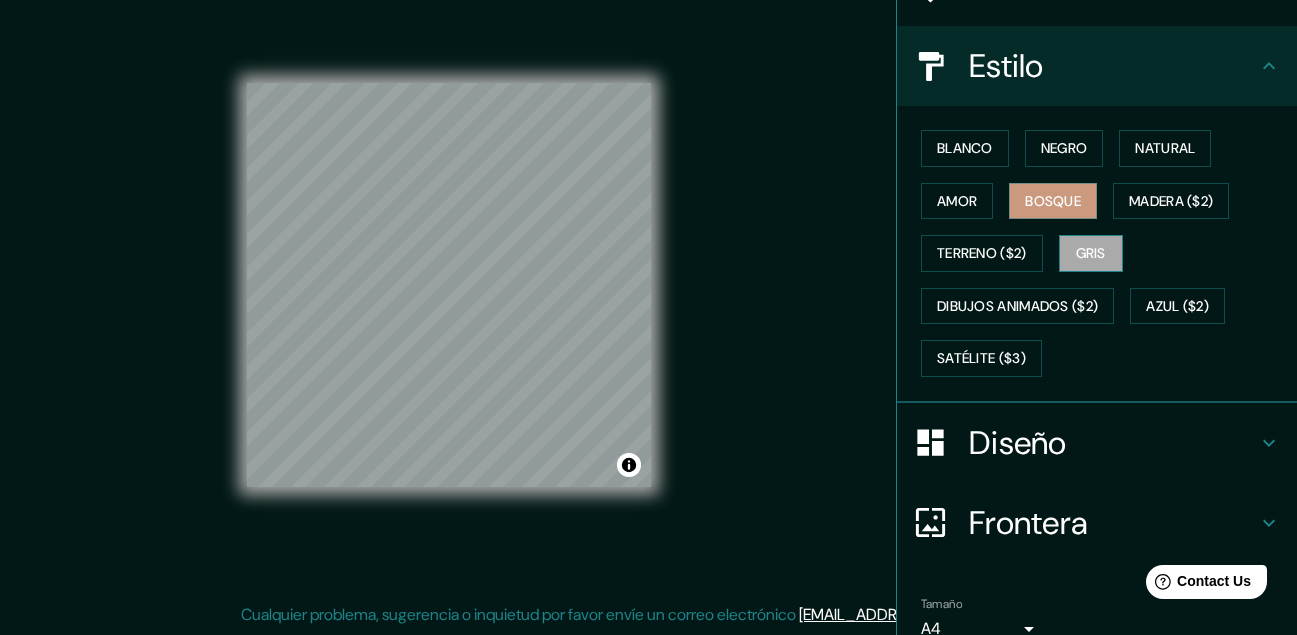 click on "Gris" at bounding box center [1091, 253] 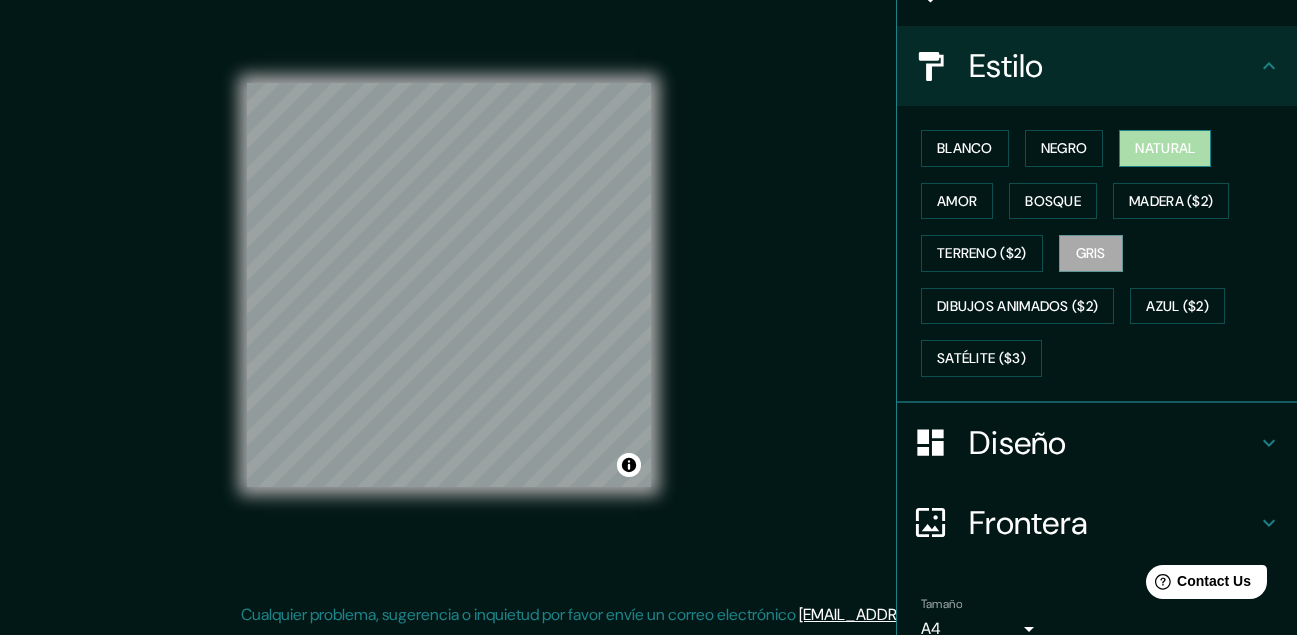 click on "Natural" at bounding box center (1165, 148) 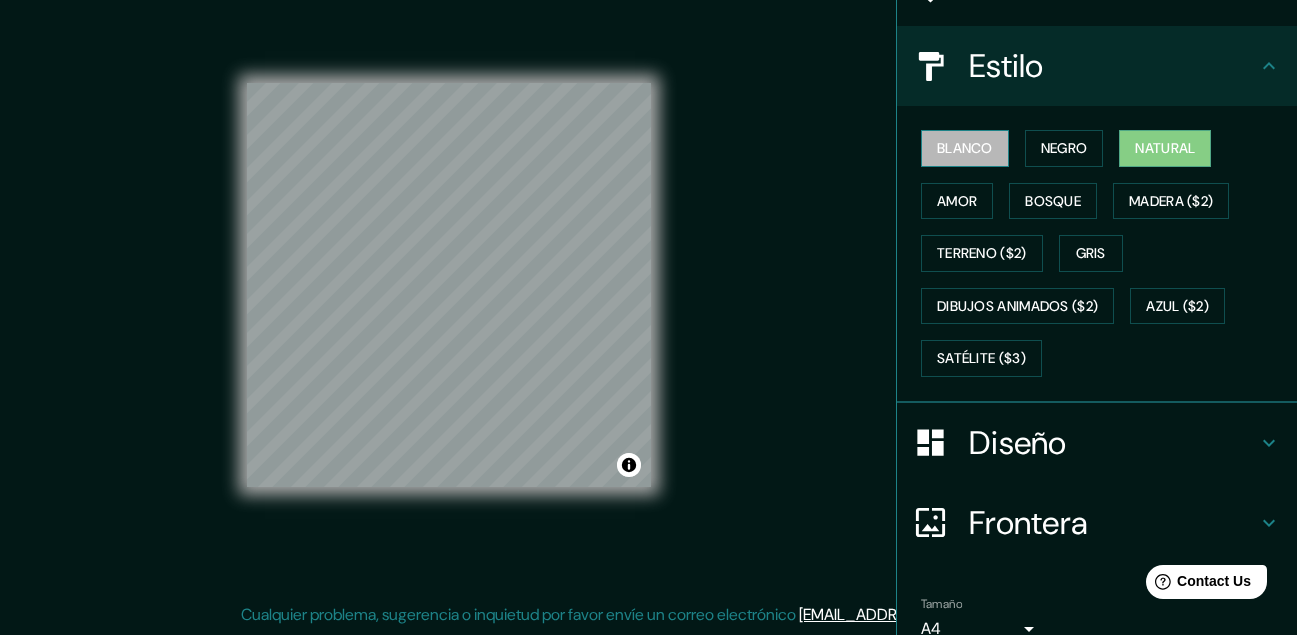 click on "Blanco" at bounding box center [965, 148] 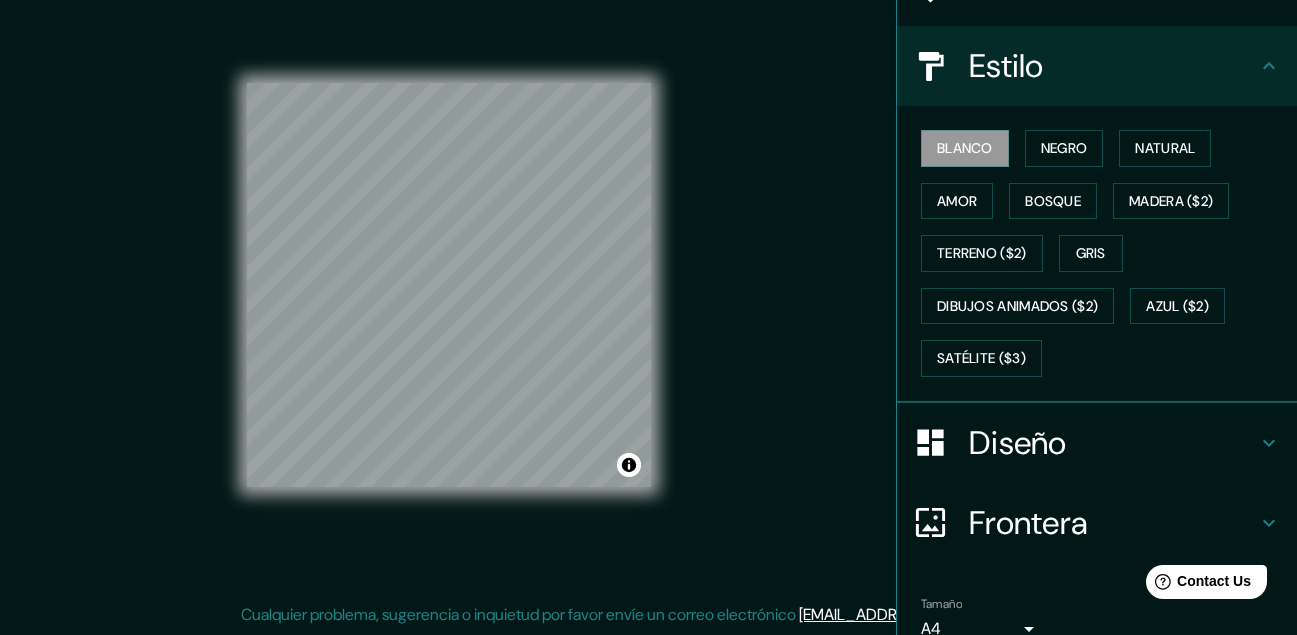 scroll, scrollTop: 294, scrollLeft: 0, axis: vertical 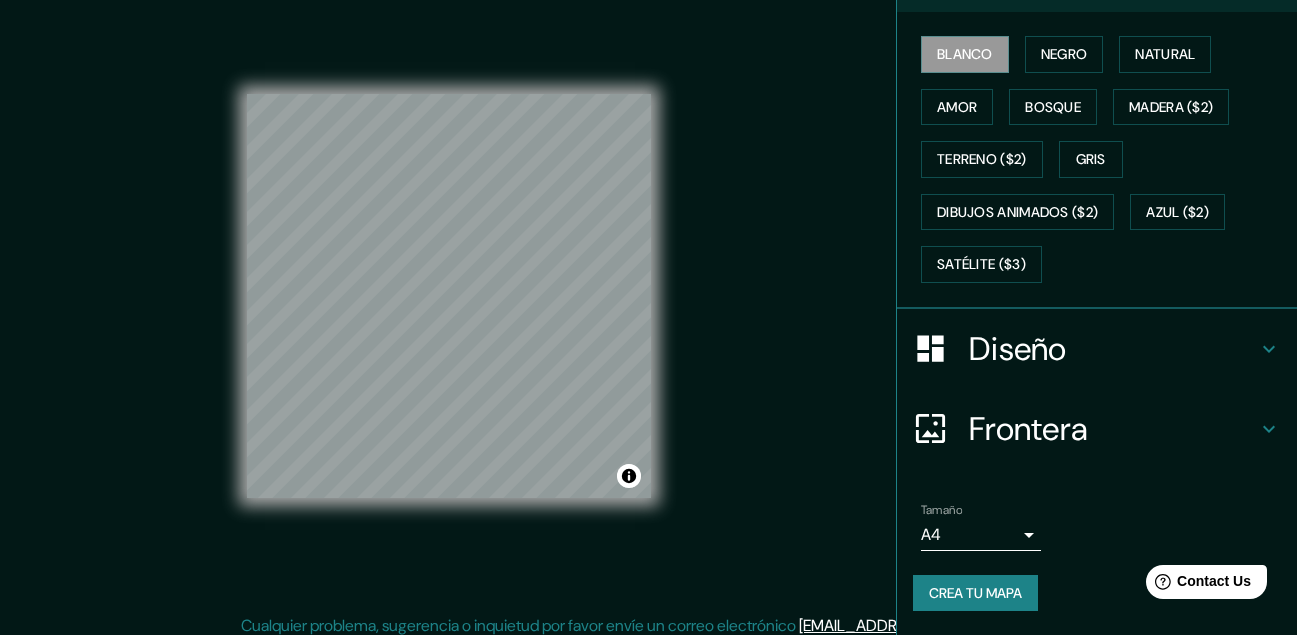 click on "Crea tu mapa" at bounding box center (975, 593) 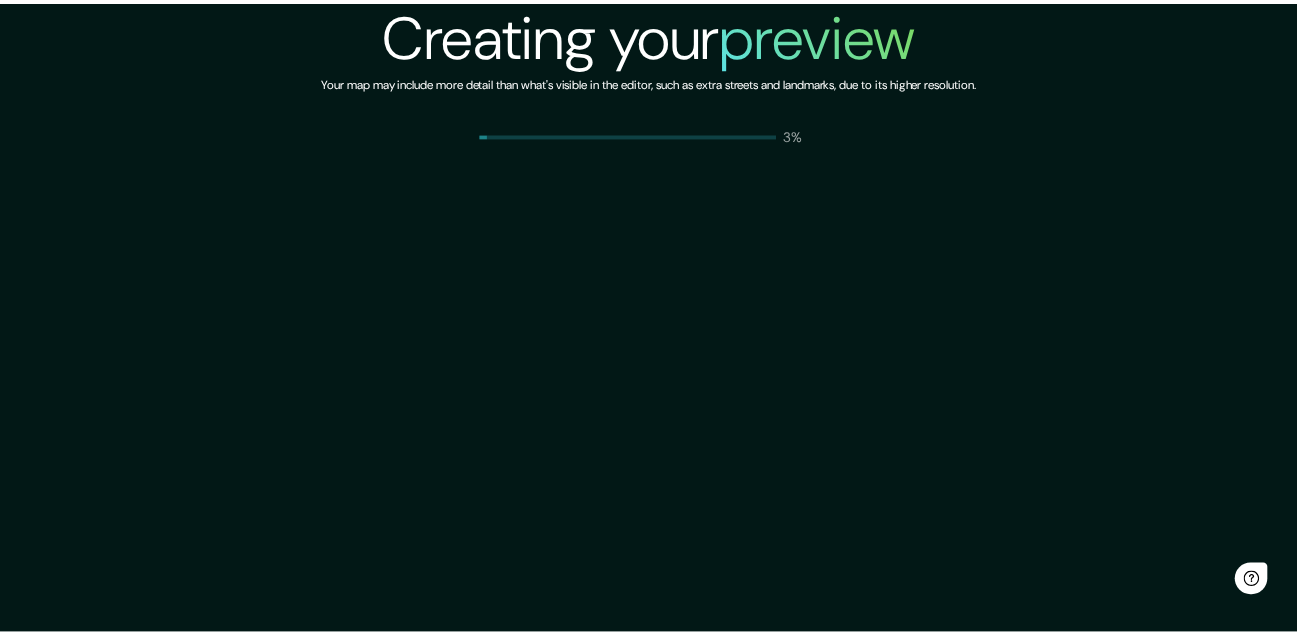 scroll, scrollTop: 0, scrollLeft: 0, axis: both 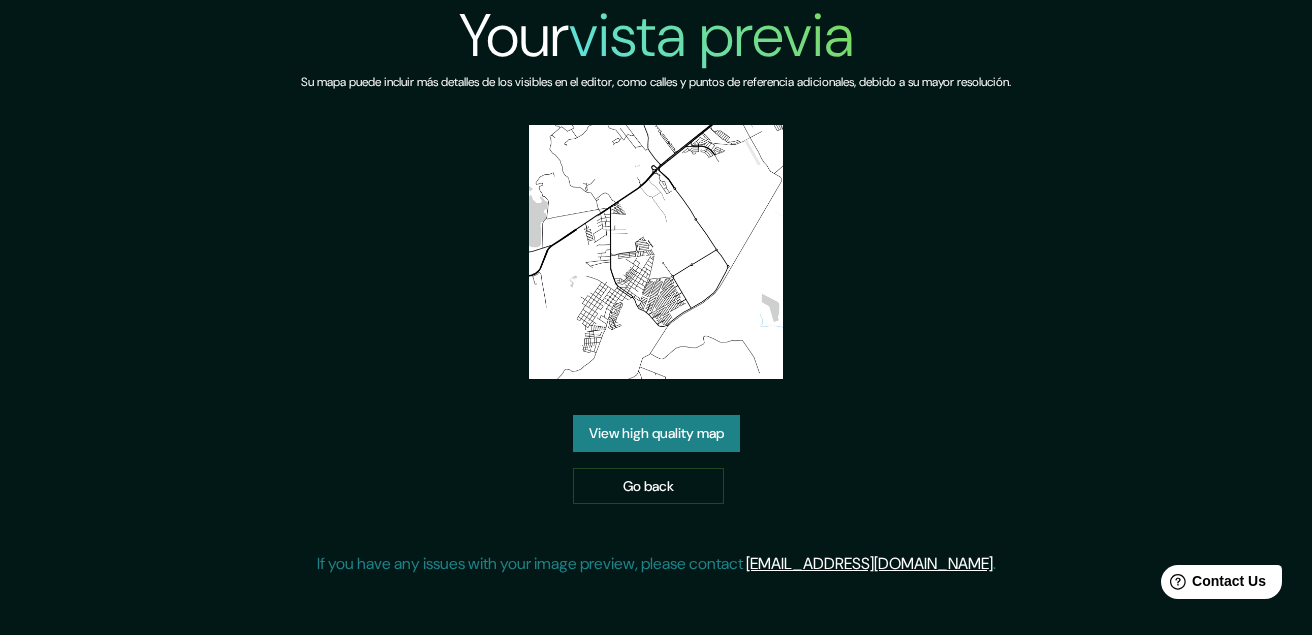 click on "Your  vista previa Su mapa puede incluir más detalles de los visibles en el editor, como calles y puntos de referencia adicionales, debido a su mayor resolución. View high quality map Go back If you have any issues with your image preview, please contact    [EMAIL_ADDRESS][DOMAIN_NAME] ." at bounding box center [656, 296] 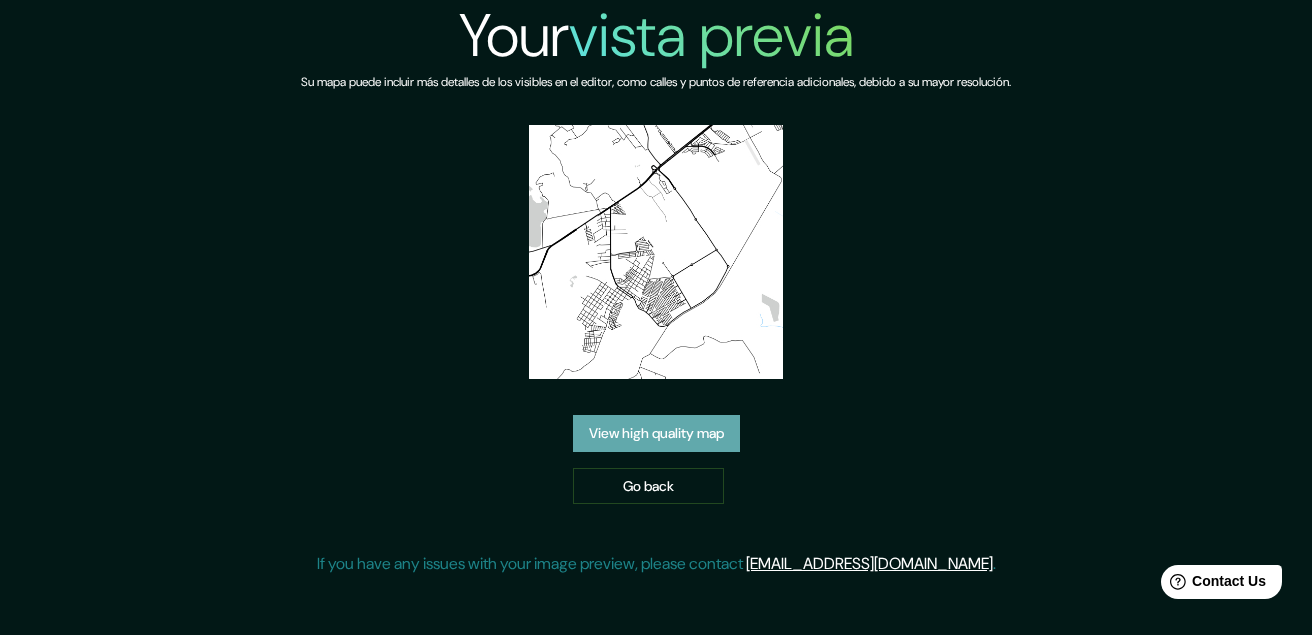 click on "View high quality map" at bounding box center (656, 433) 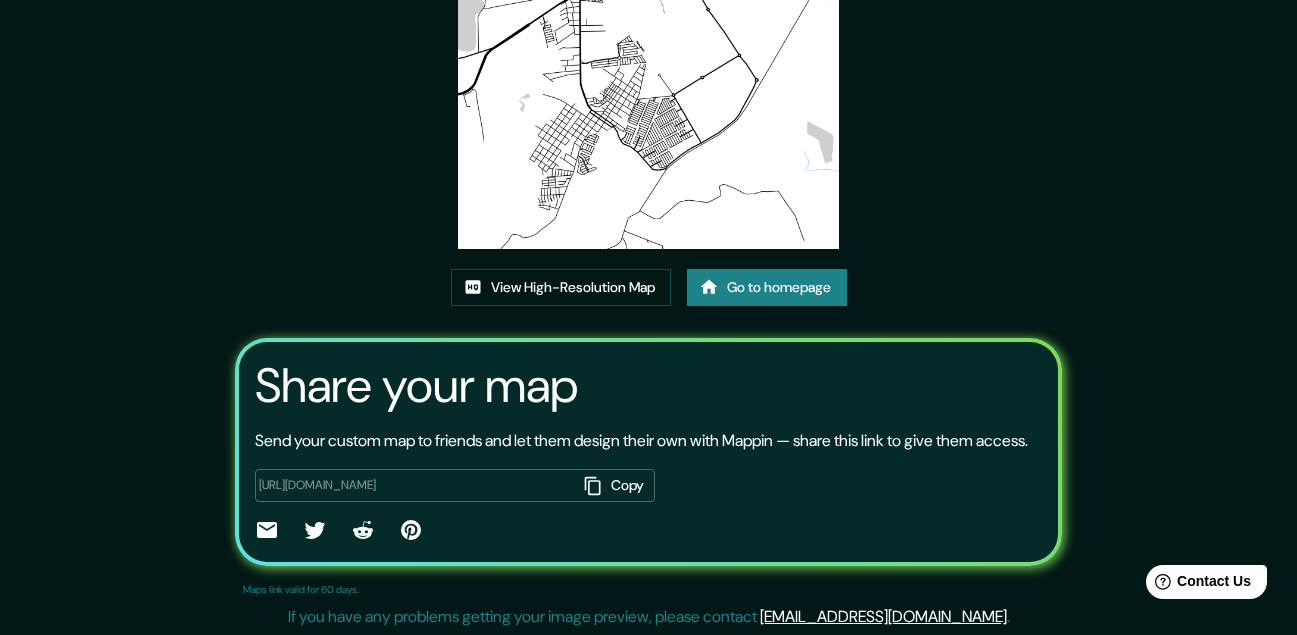 scroll, scrollTop: 222, scrollLeft: 0, axis: vertical 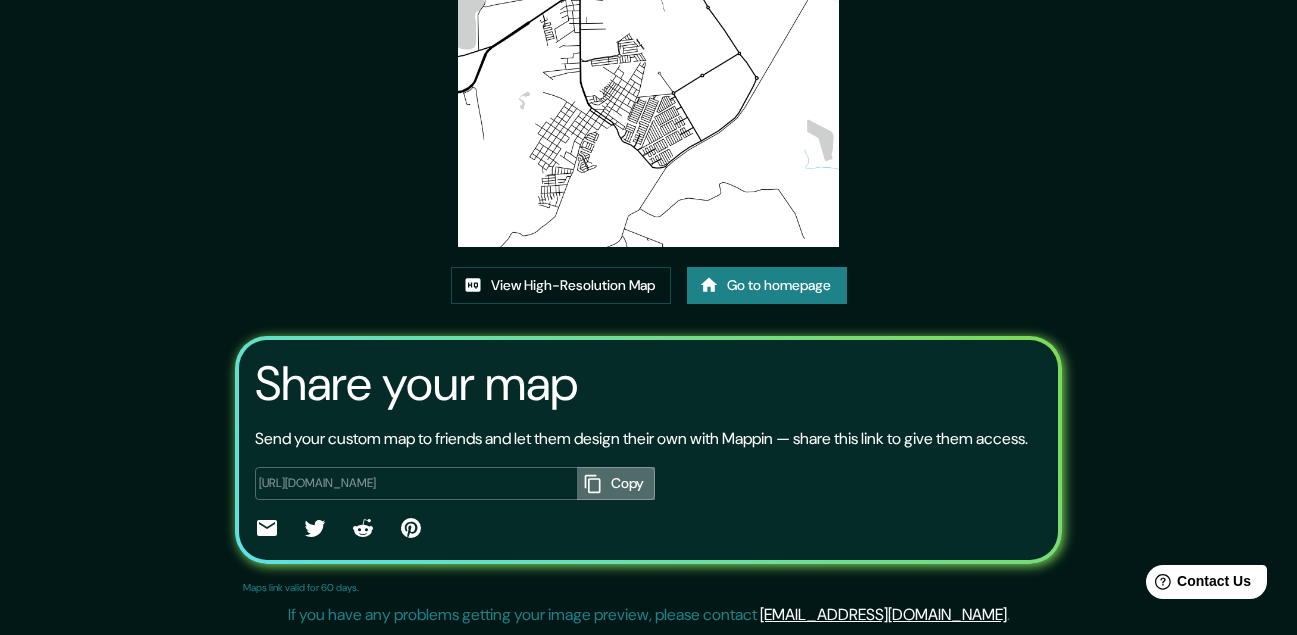 click 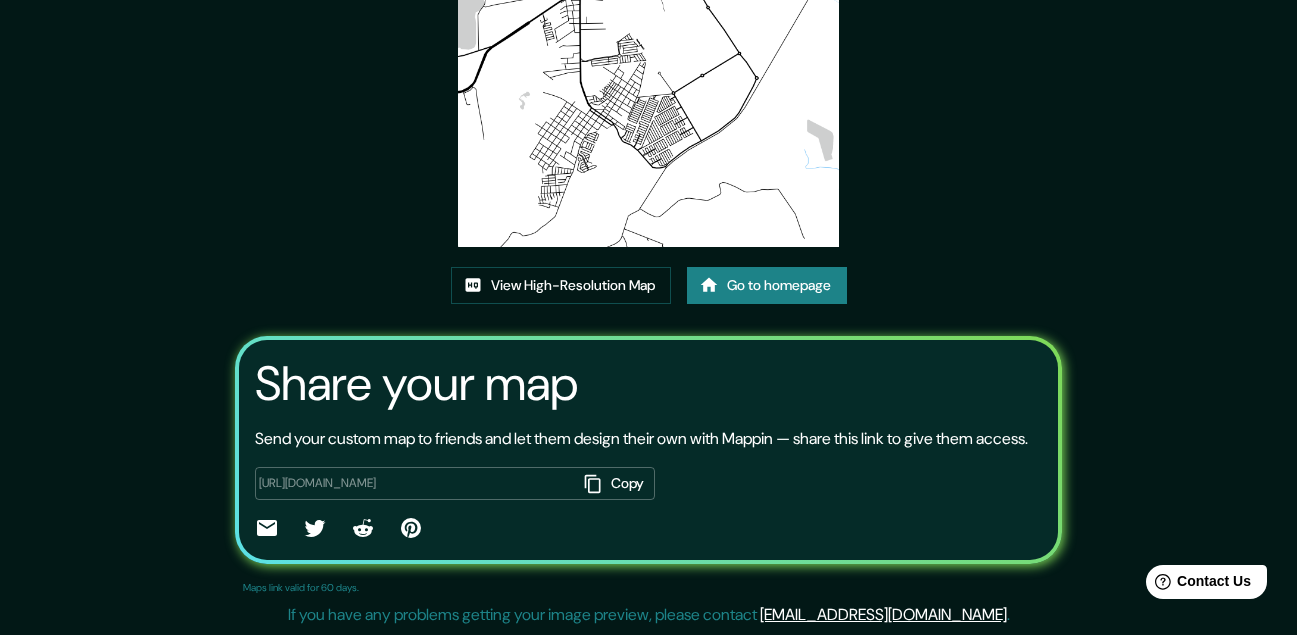 click on "This map was created with  Mappin View High-Resolution Map Go to homepage Share your map Send your custom map to friends and let them design their own with Mappin — share this link to give them access. https://app.mappin.pro/map/eb2cafdd8891c8d40d3c139038dabc5759457ecc?utm_source=link&utm_campaign=v1&utm_medium=share Copy ​ Maps link valid for 60 days. If you have any problems getting your image preview, please contact    help@mappin.pro ." at bounding box center [648, 206] 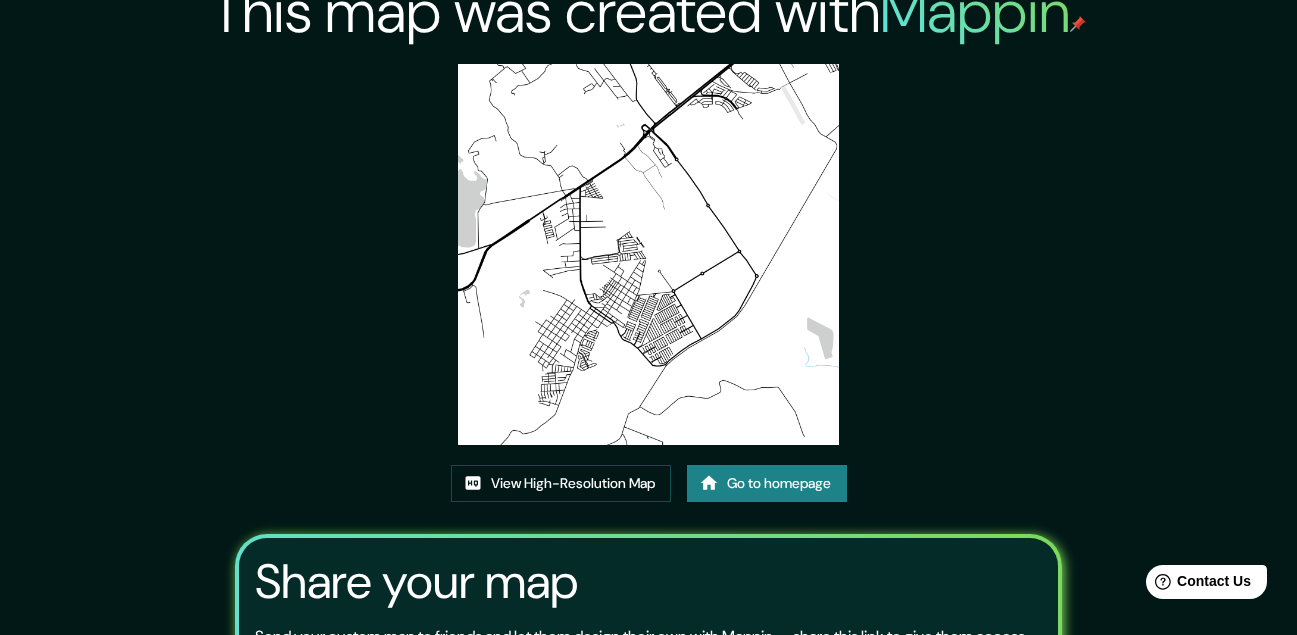 scroll, scrollTop: 22, scrollLeft: 0, axis: vertical 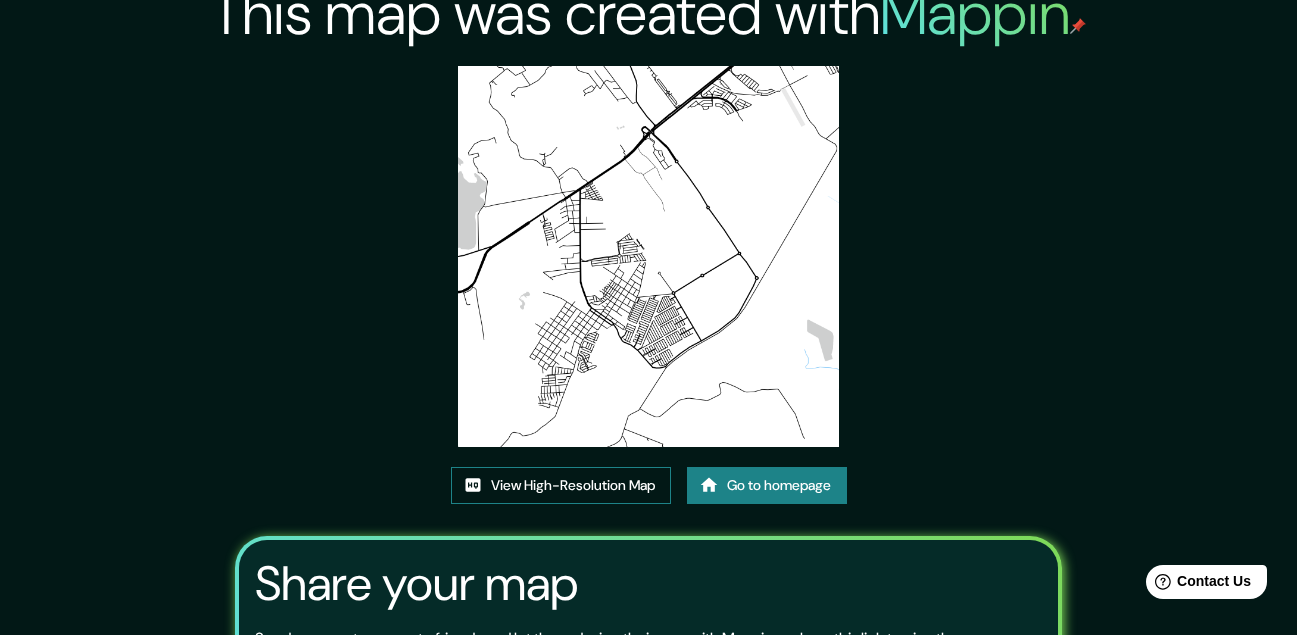 click on "View High-Resolution Map" at bounding box center [561, 485] 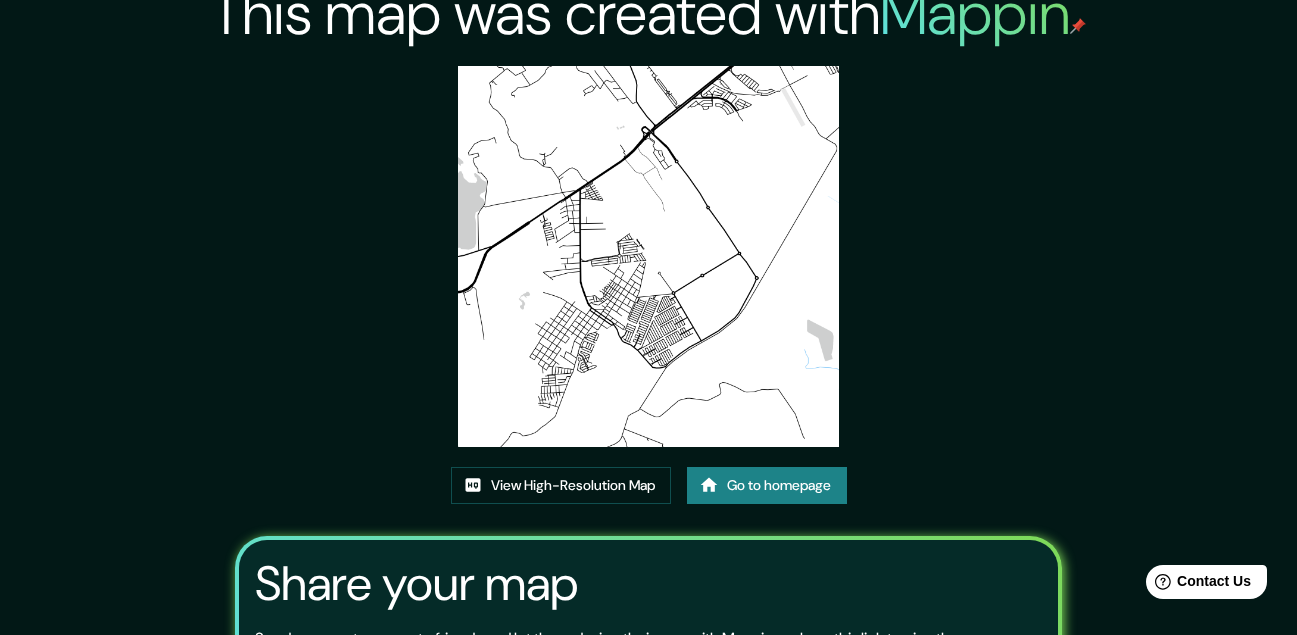 drag, startPoint x: 545, startPoint y: 483, endPoint x: 370, endPoint y: 454, distance: 177.38658 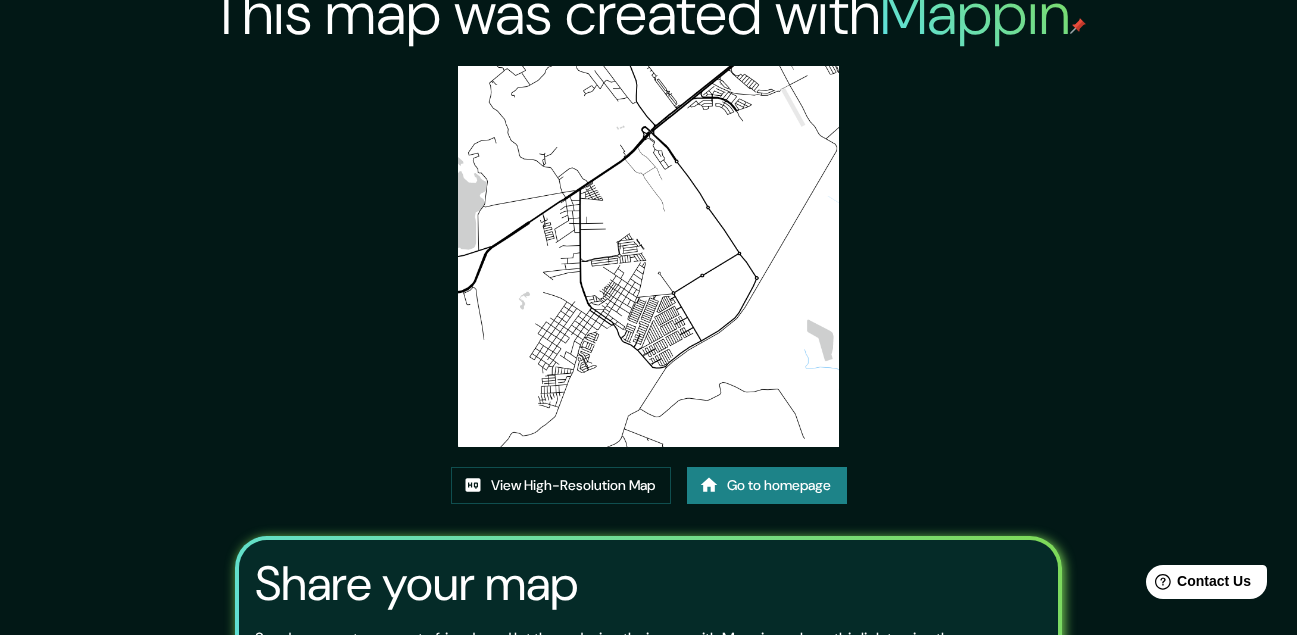 click on "This map was created with  Mappin View High-Resolution Map Go to homepage Share your map Send your custom map to friends and let them design their own with Mappin — share this link to give them access. https://app.mappin.pro/map/eb2cafdd8891c8d40d3c139038dabc5759457ecc?utm_source=link&utm_campaign=v1&utm_medium=share Copy ​ Maps link valid for 60 days. If you have any problems getting your image preview, please contact    help@mappin.pro ." at bounding box center (648, 406) 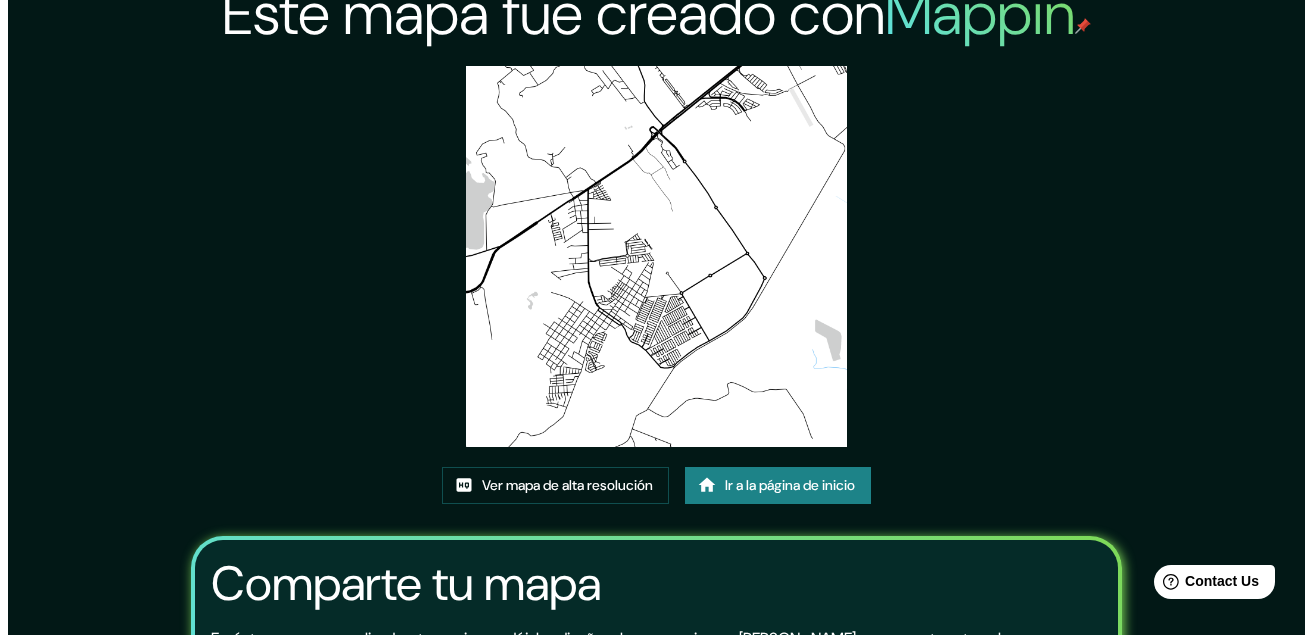 scroll, scrollTop: 0, scrollLeft: 0, axis: both 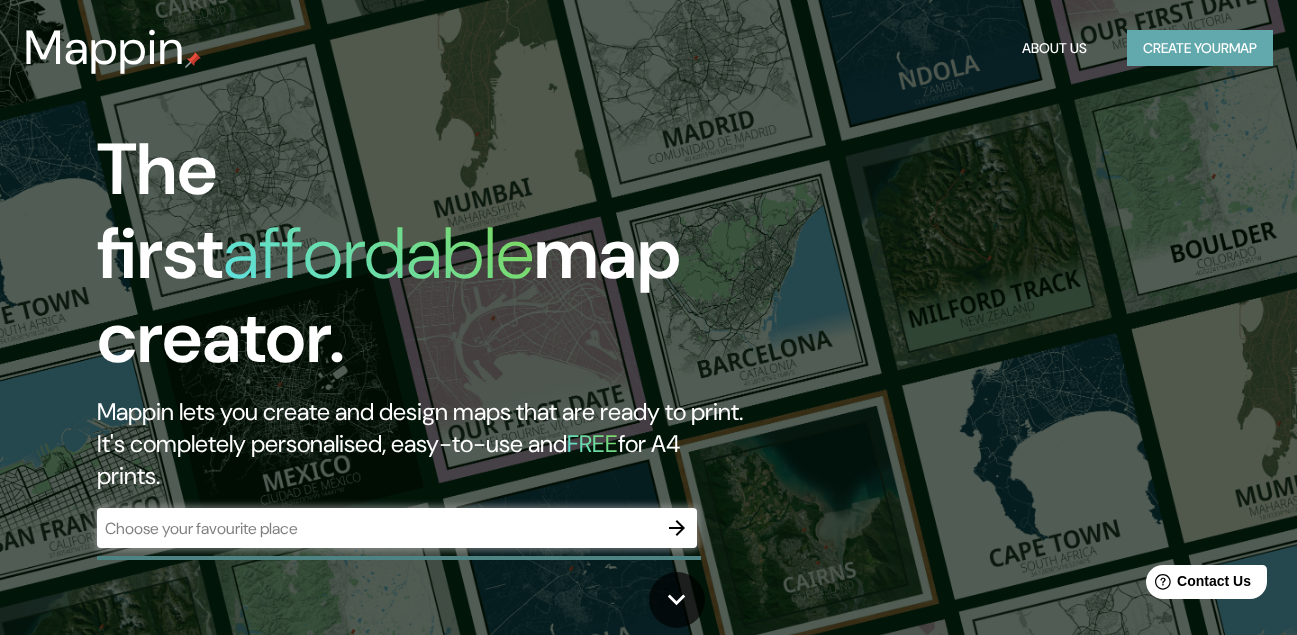 click on "Create your   map" at bounding box center [1200, 48] 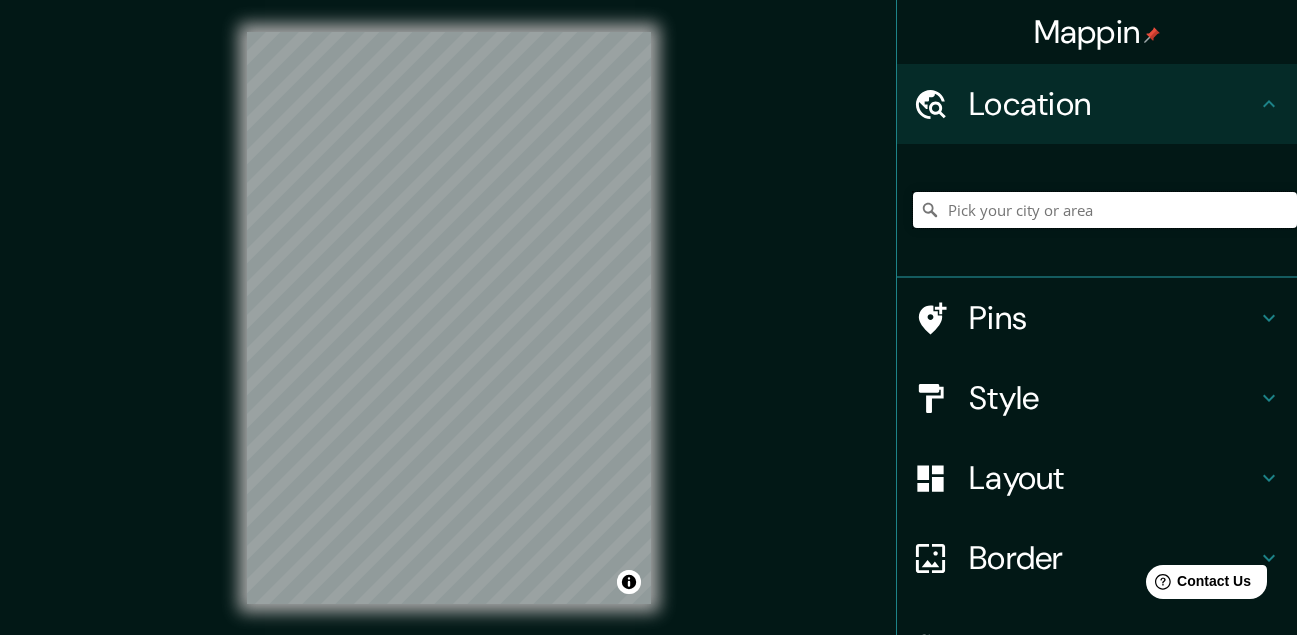 click at bounding box center (1105, 210) 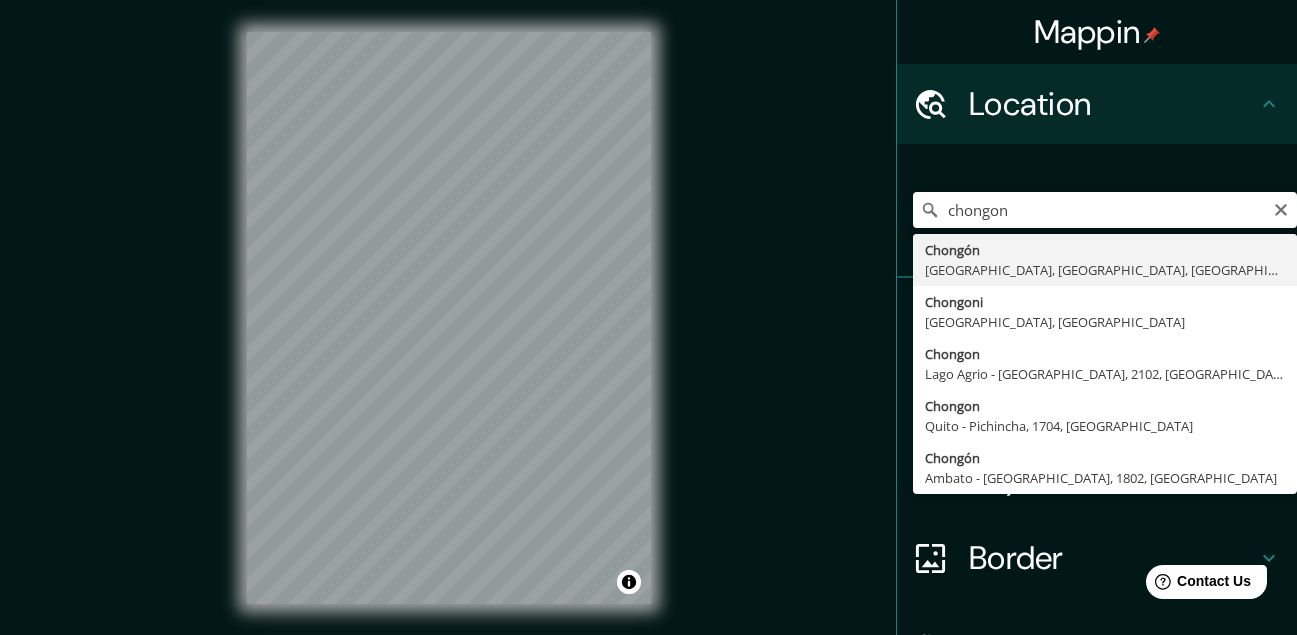 type on "Chongón, [GEOGRAPHIC_DATA], [GEOGRAPHIC_DATA], [GEOGRAPHIC_DATA]" 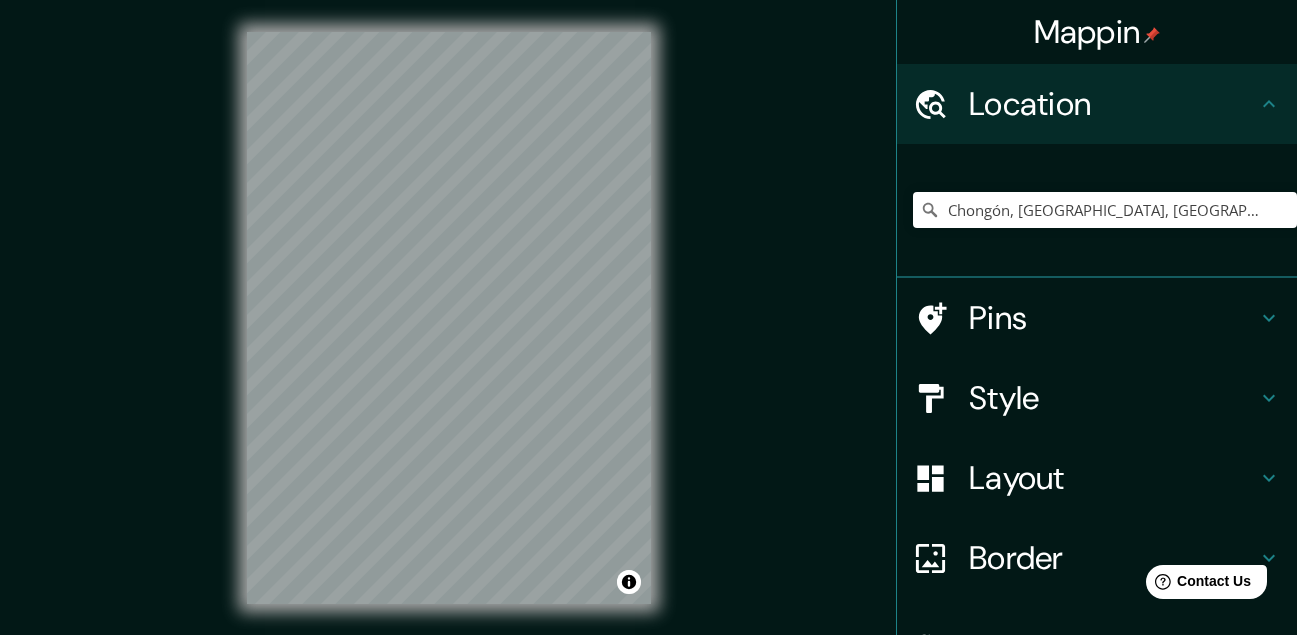 click on "Pins" at bounding box center (1113, 318) 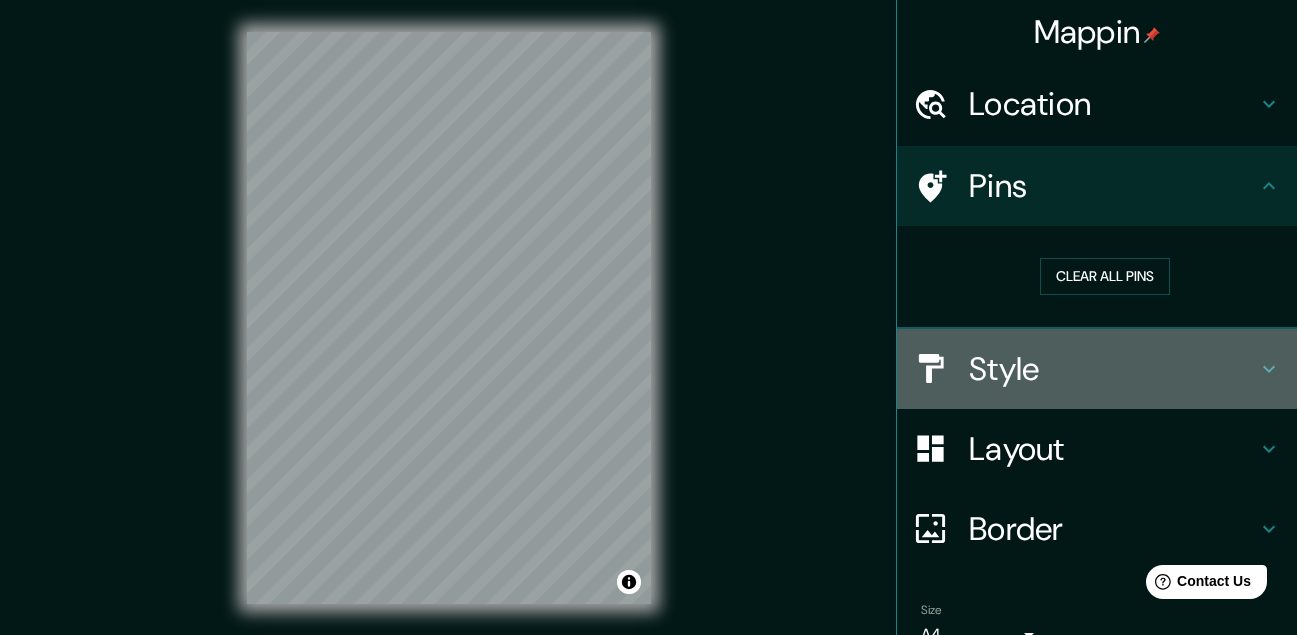 click on "Style" at bounding box center [1113, 369] 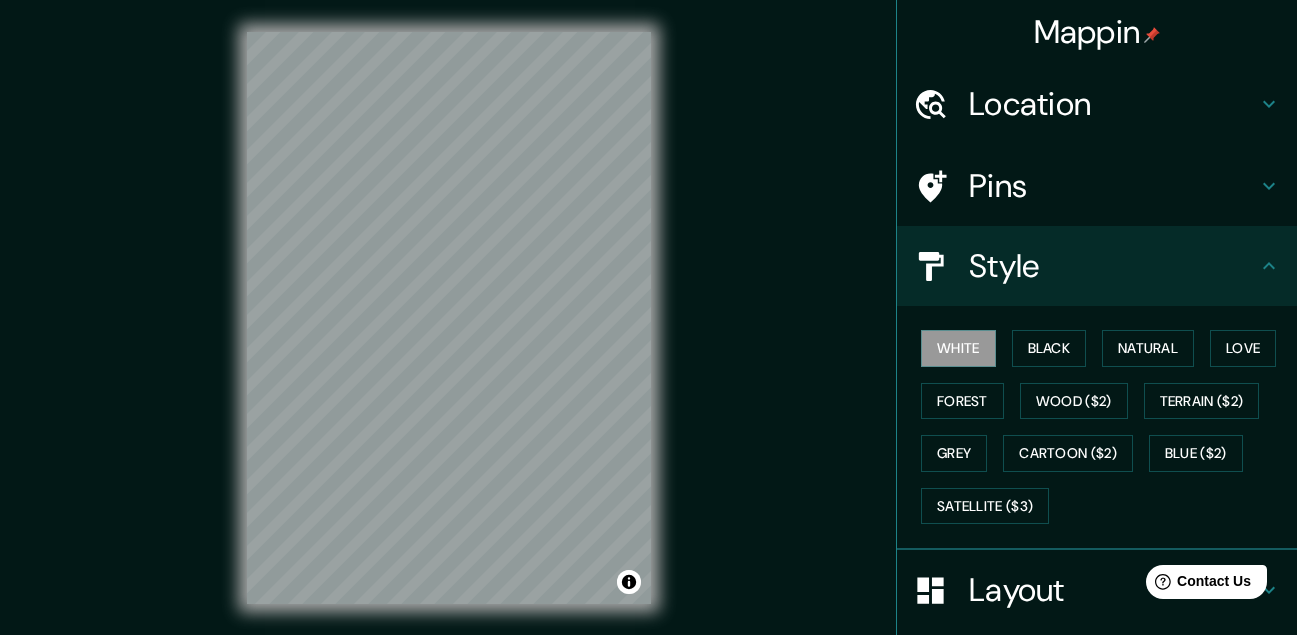 click 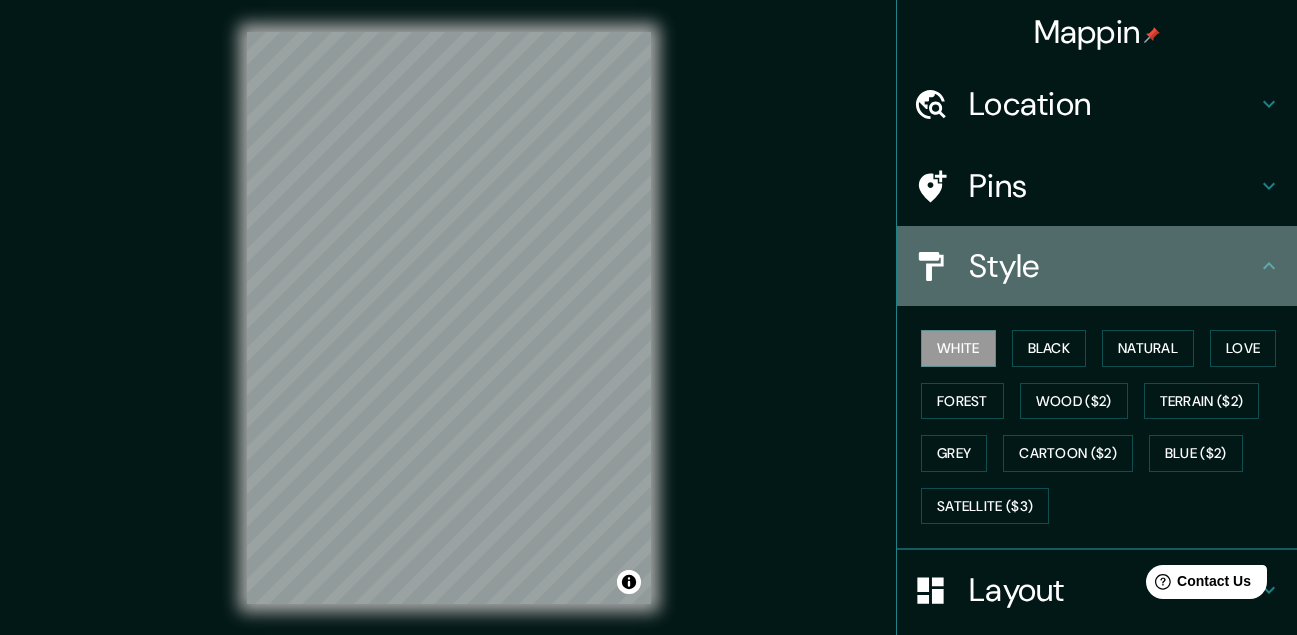 click 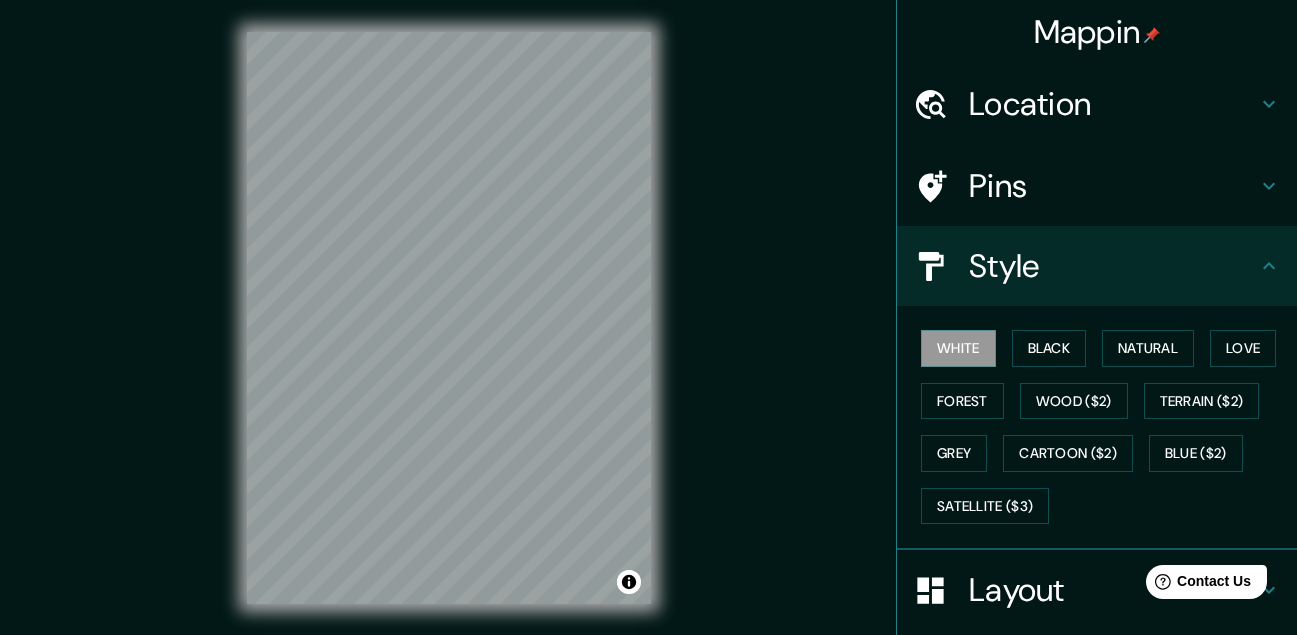 click on "Layout" at bounding box center [1113, 590] 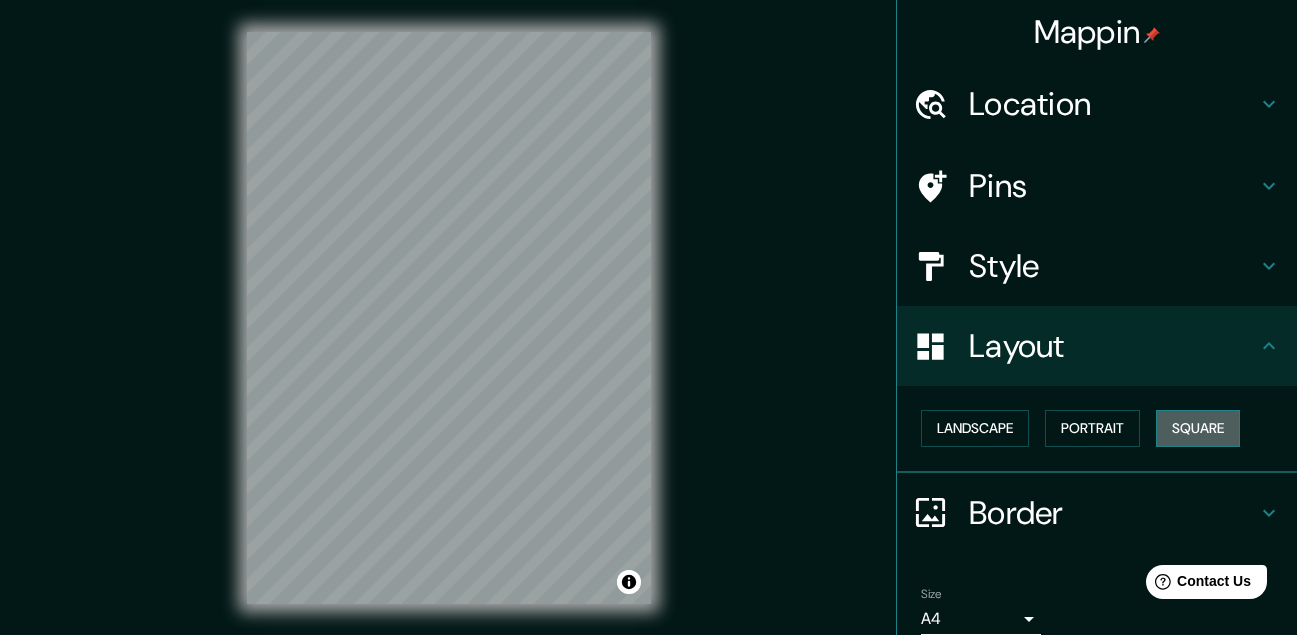 click on "Square" at bounding box center (1198, 428) 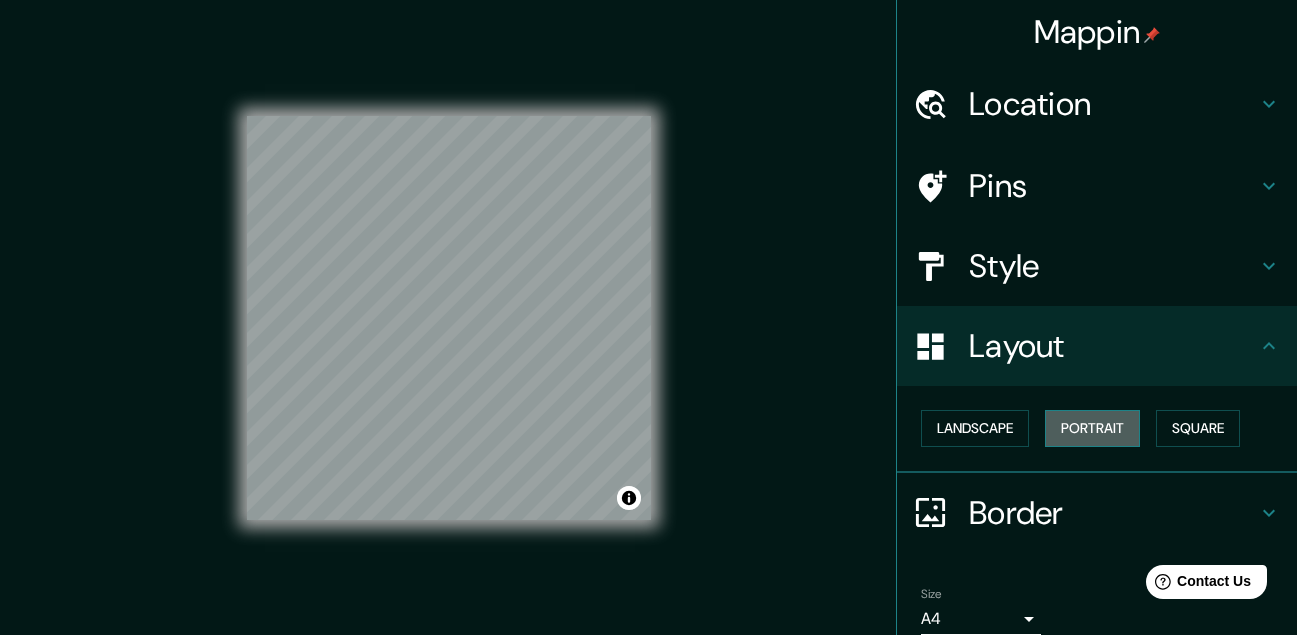 click on "Portrait" at bounding box center (1092, 428) 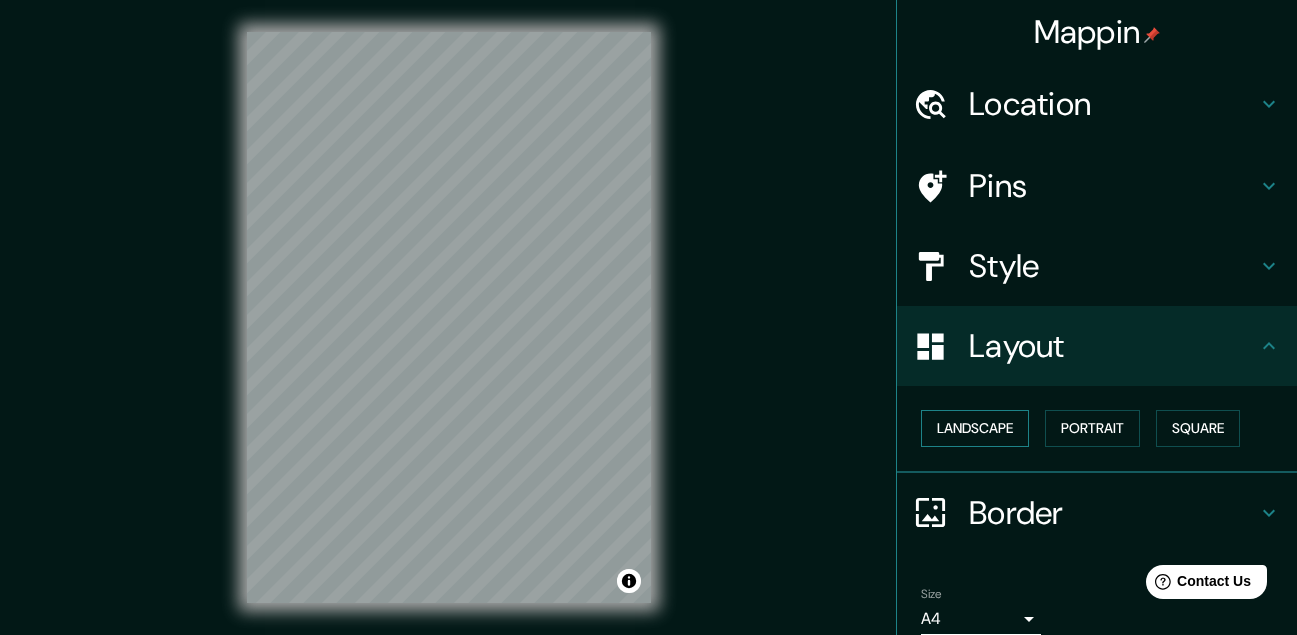 click on "Landscape" at bounding box center [975, 428] 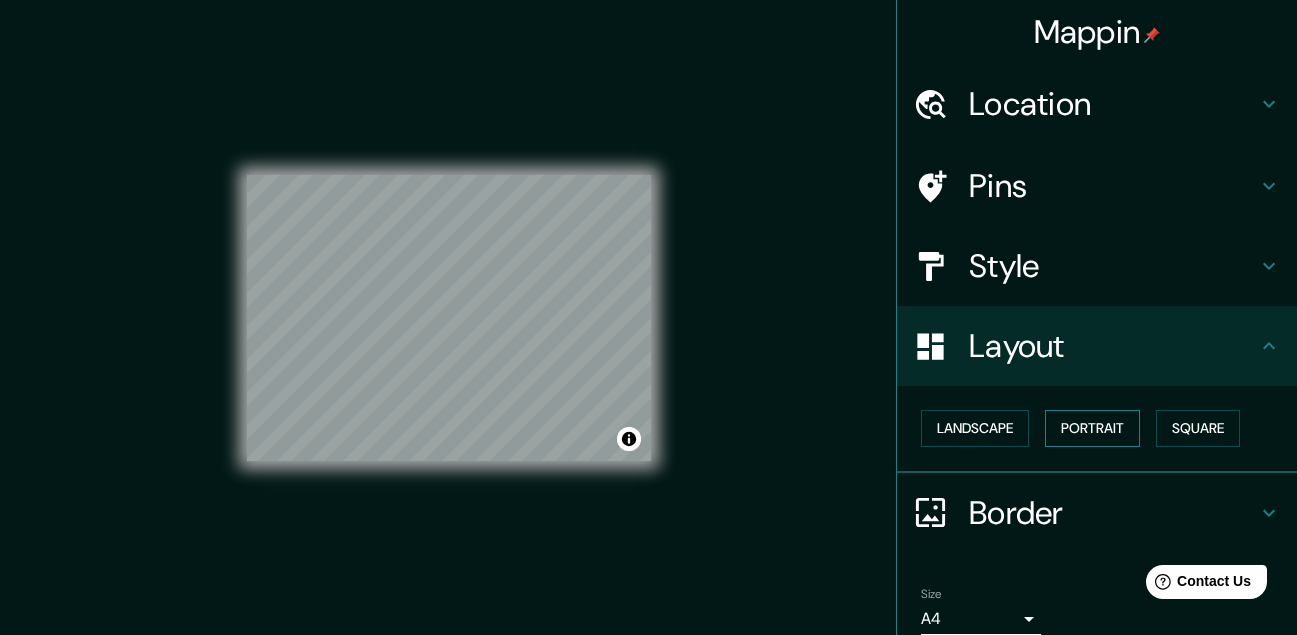 click on "Portrait" at bounding box center (1092, 428) 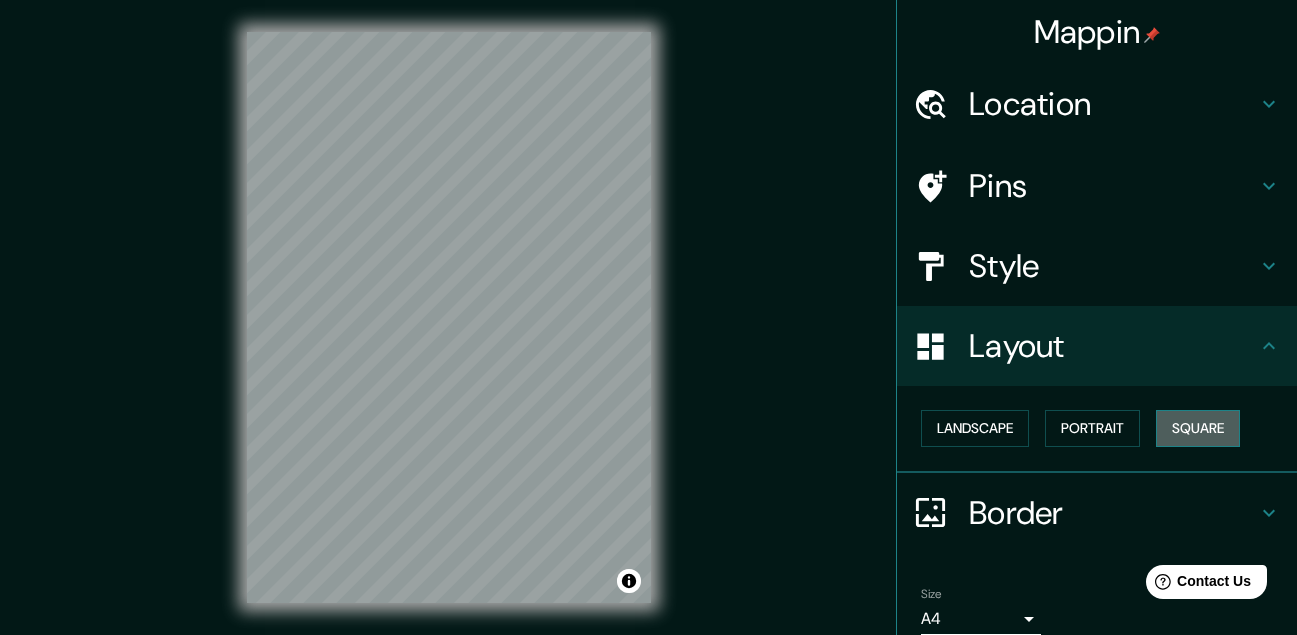click on "Square" at bounding box center [1198, 428] 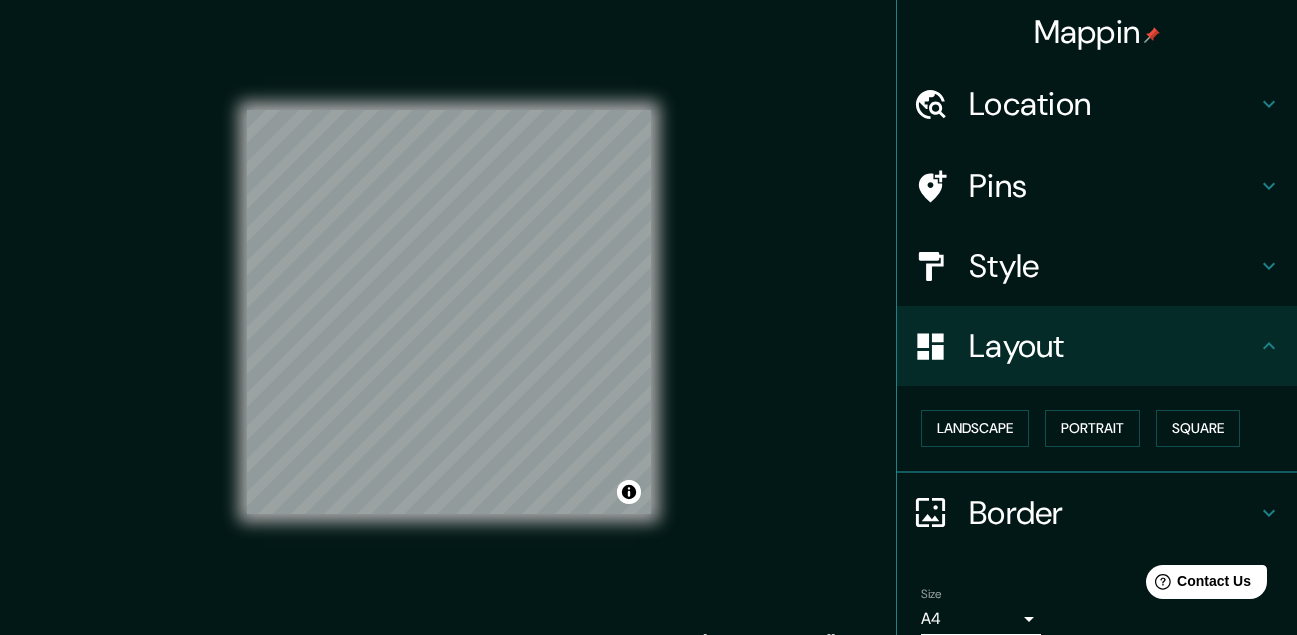scroll, scrollTop: 0, scrollLeft: 0, axis: both 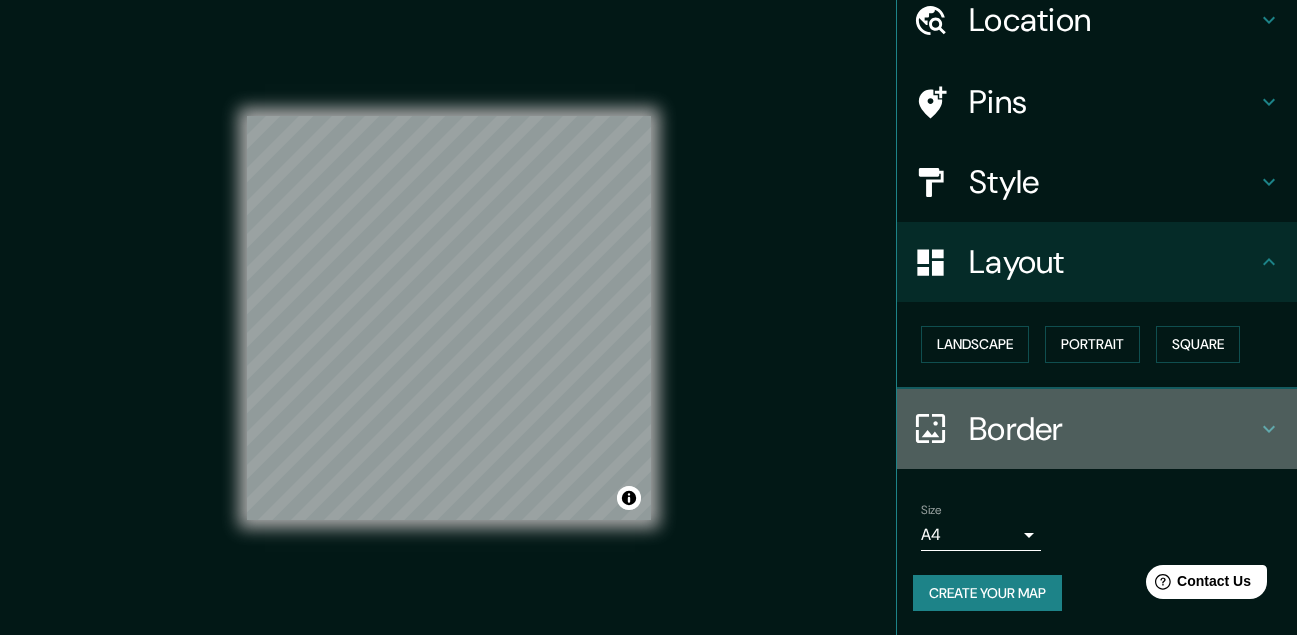 click 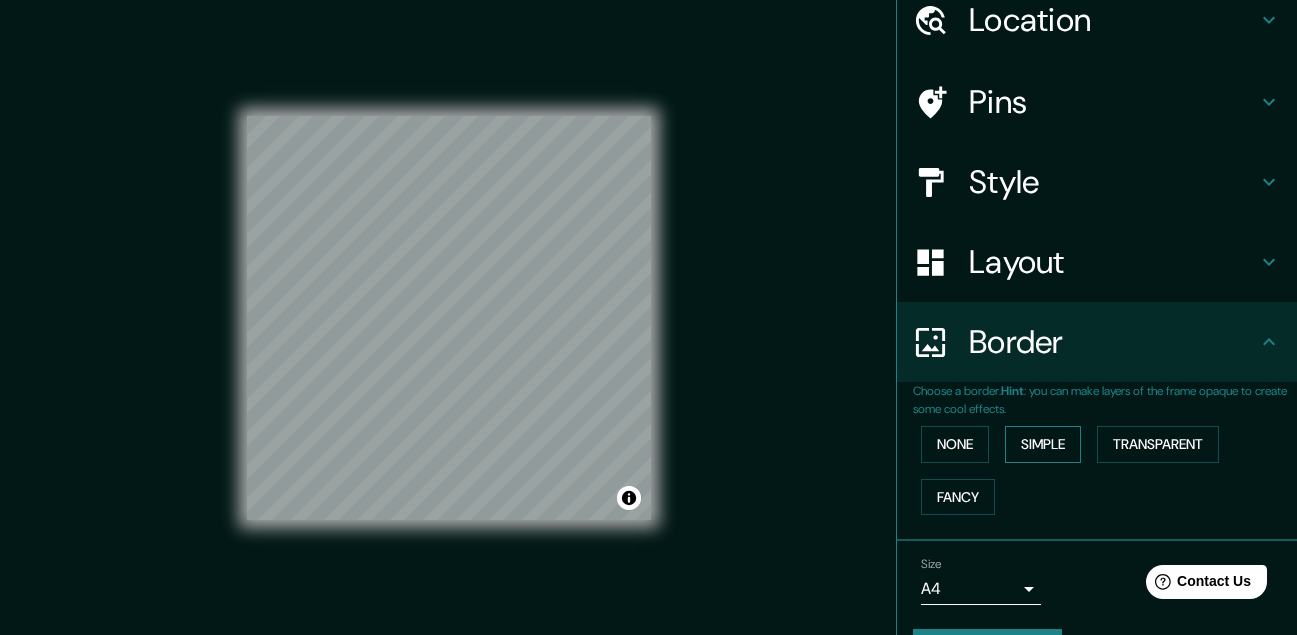 click on "Simple" at bounding box center [1043, 444] 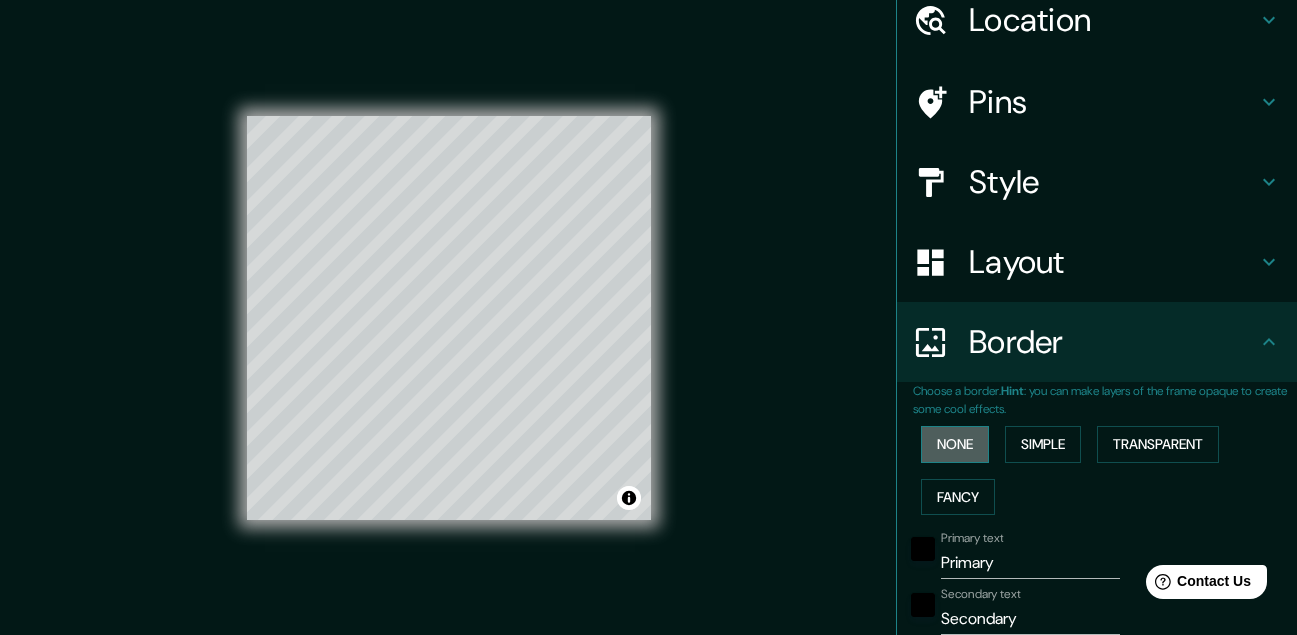 click on "None" at bounding box center (955, 444) 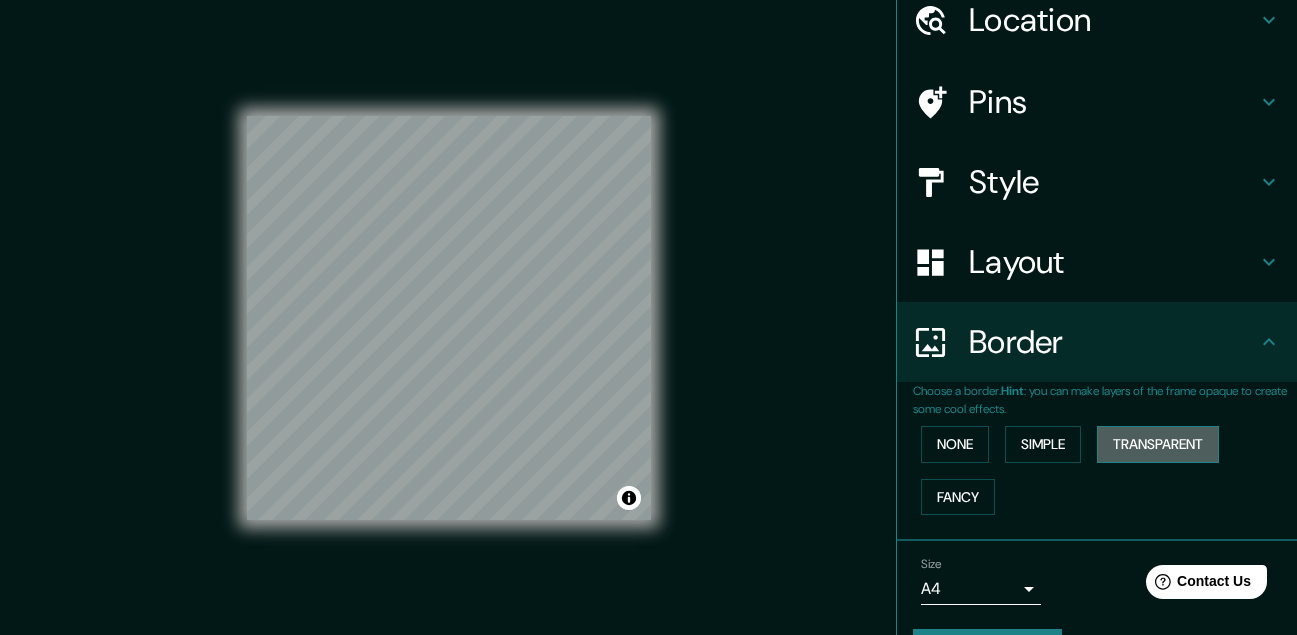 click on "Transparent" at bounding box center (1158, 444) 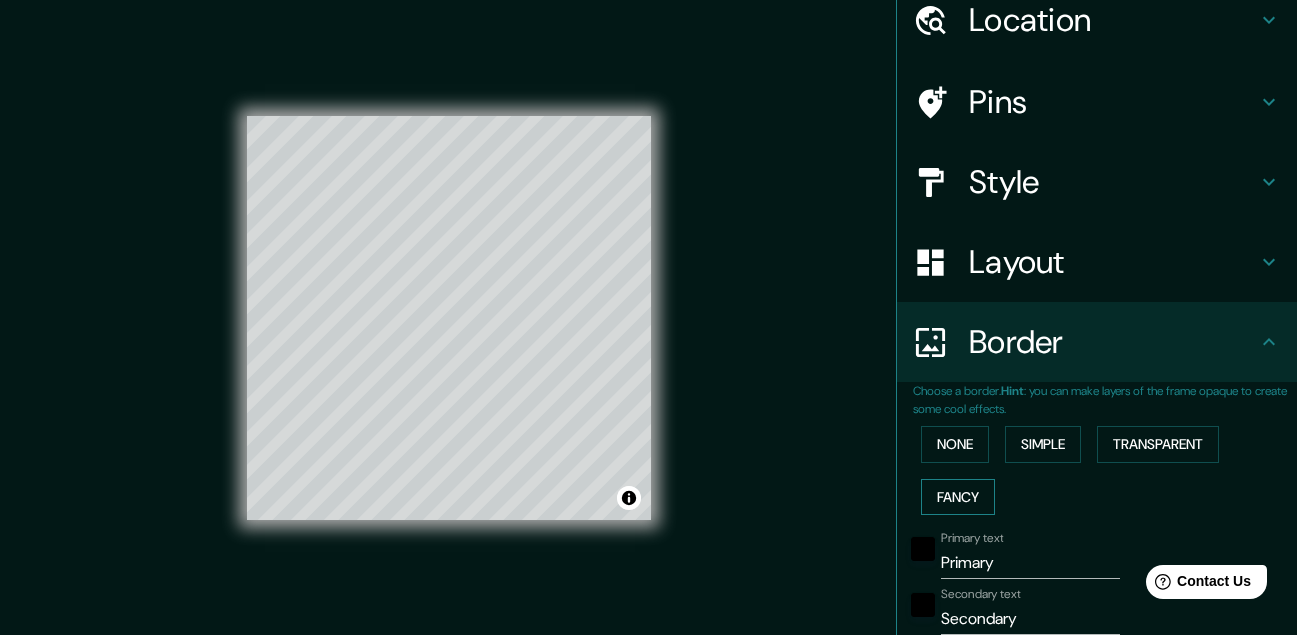 click on "Fancy" at bounding box center [958, 497] 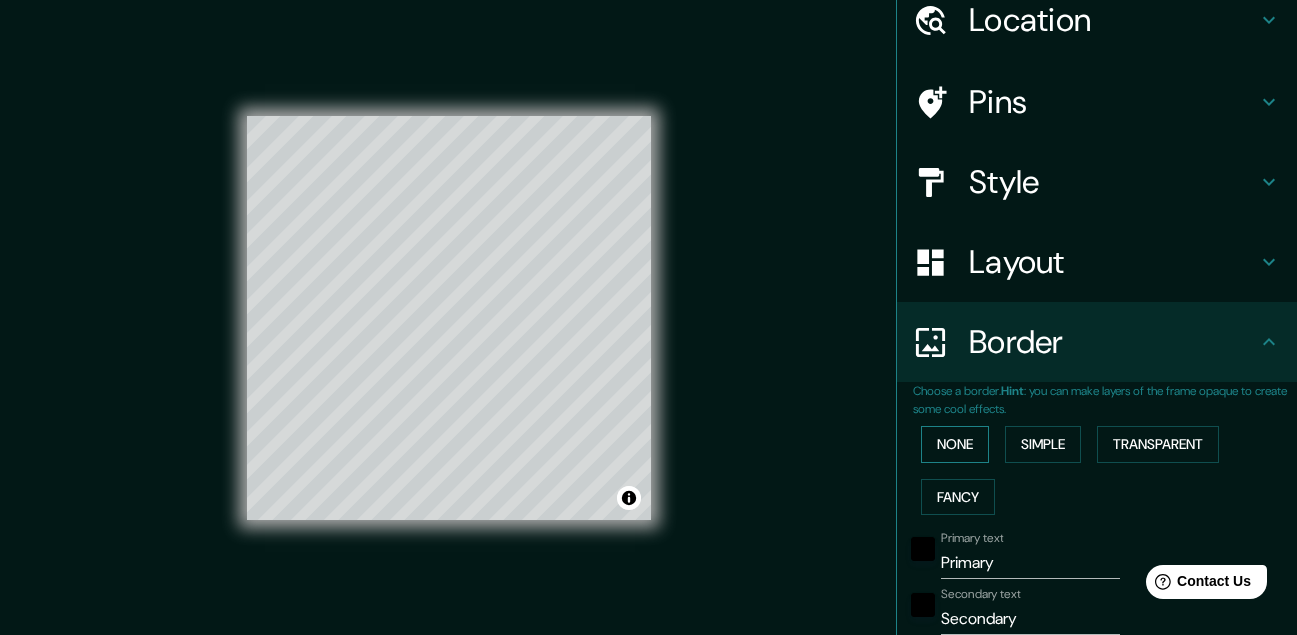 click on "None" at bounding box center (955, 444) 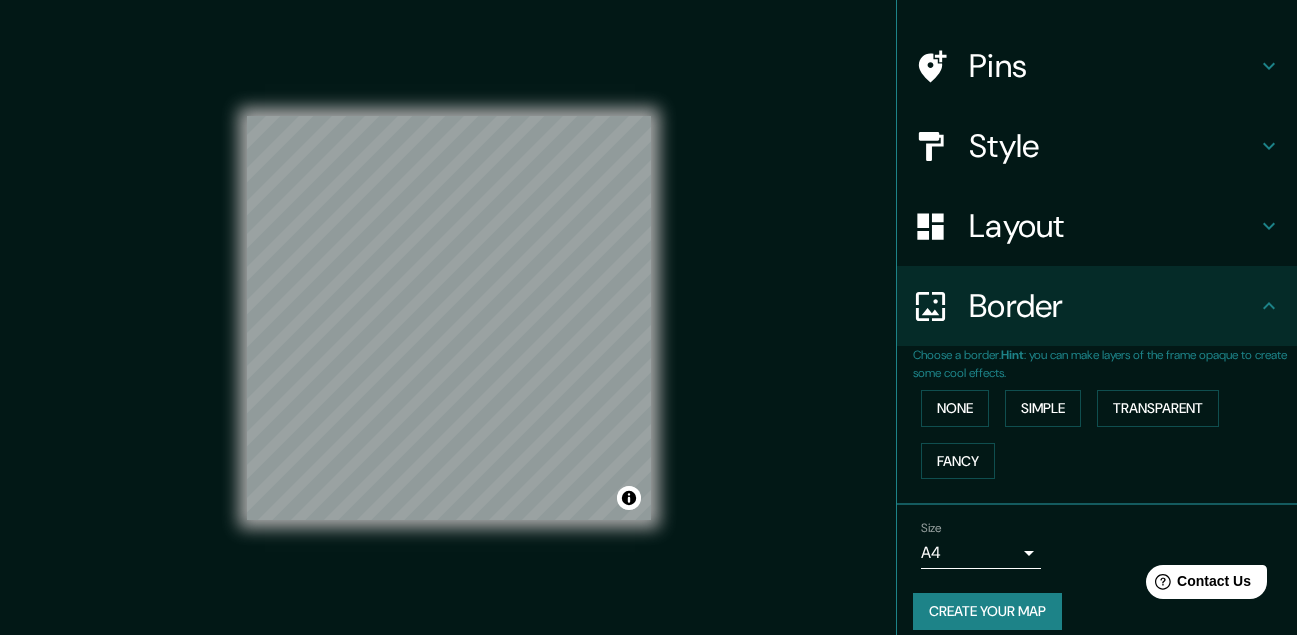 scroll, scrollTop: 139, scrollLeft: 0, axis: vertical 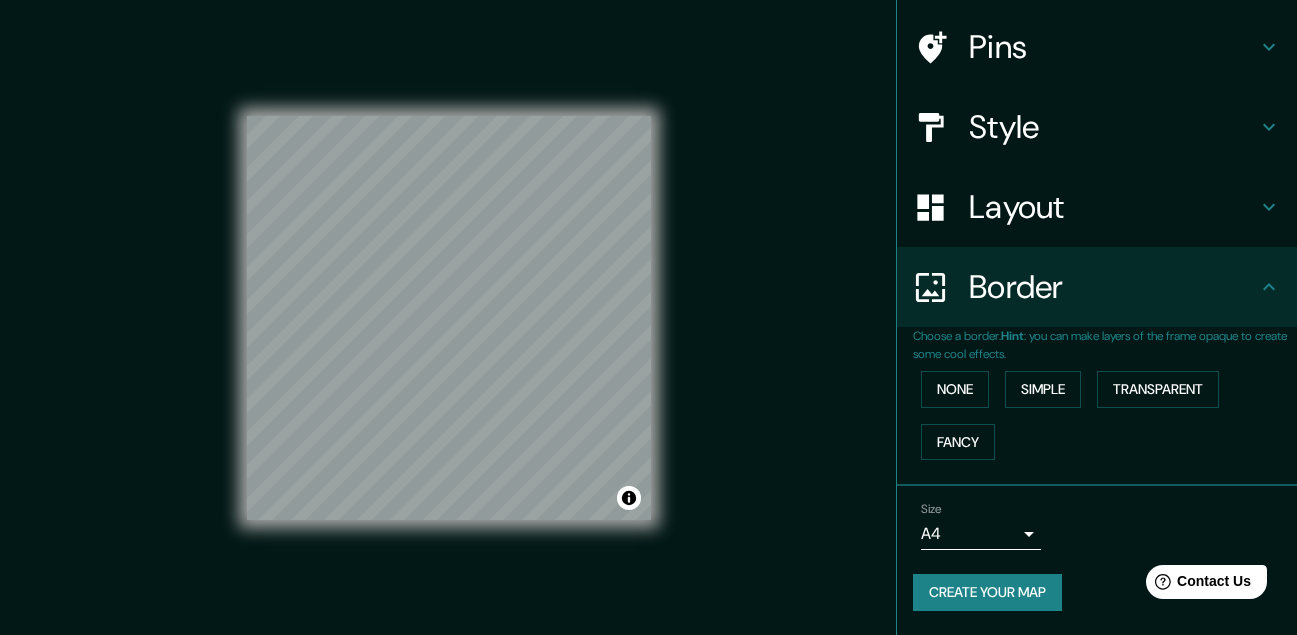 click on "Mappin Location [GEOGRAPHIC_DATA], [GEOGRAPHIC_DATA], [GEOGRAPHIC_DATA], [GEOGRAPHIC_DATA] Pins Style Layout Border Choose a border.  Hint : you can make layers of the frame opaque to create some cool effects. None Simple Transparent Fancy Size A4 single Create your map © Mapbox   © OpenStreetMap   Improve this map Any problems, suggestions, or concerns please email    [EMAIL_ADDRESS][DOMAIN_NAME] . . ." at bounding box center (648, 317) 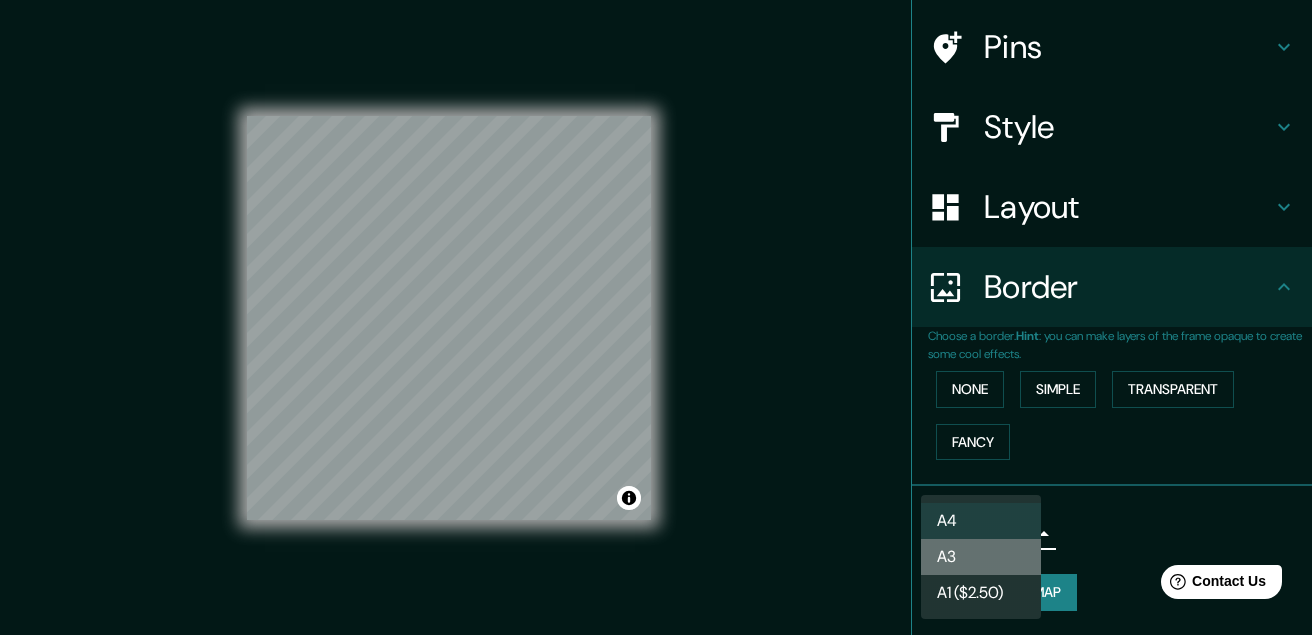 click on "A3" at bounding box center [981, 557] 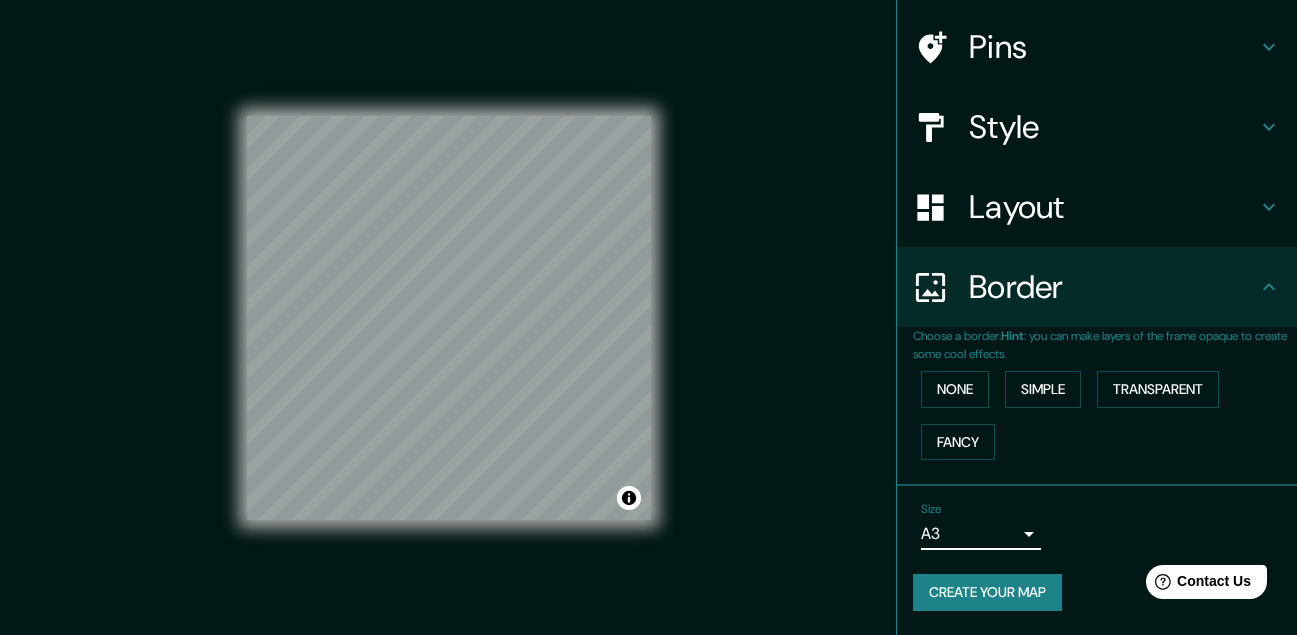 click on "Create your map" at bounding box center (987, 592) 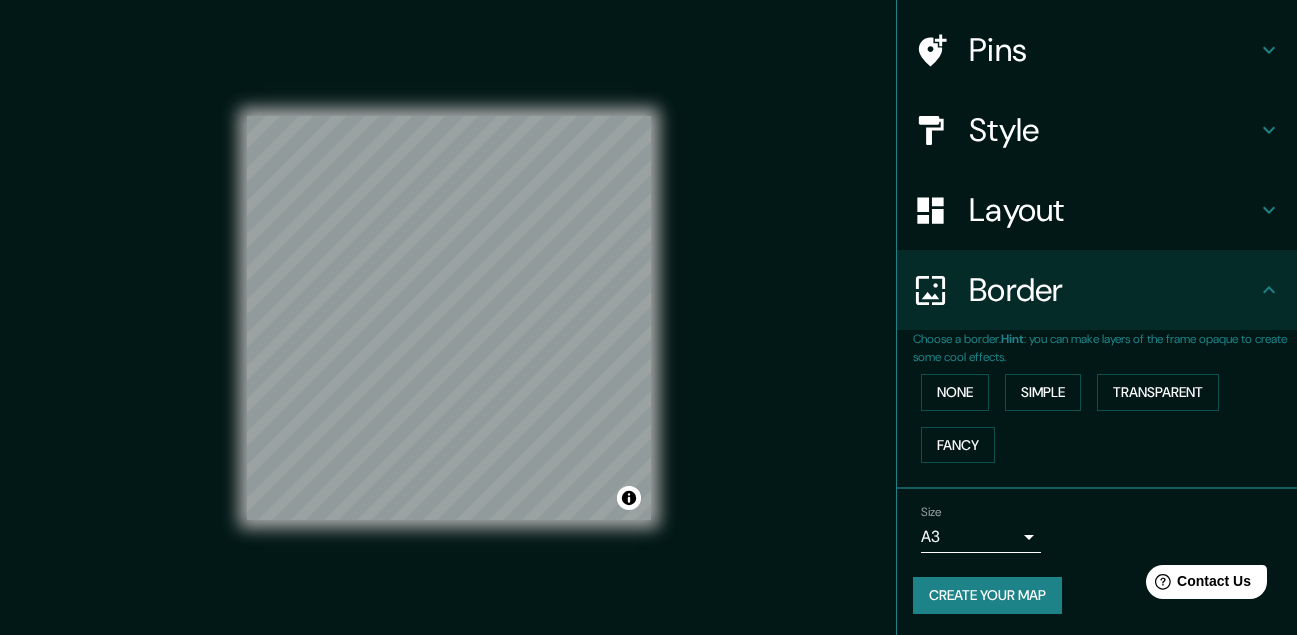 scroll, scrollTop: 139, scrollLeft: 0, axis: vertical 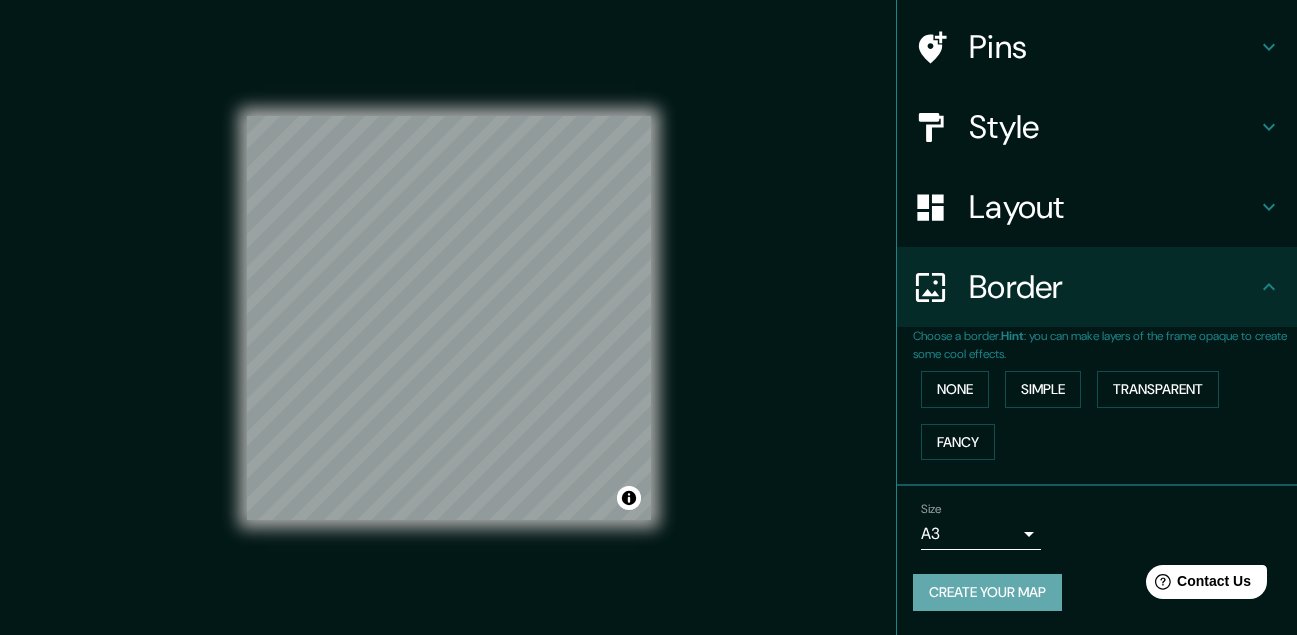 click on "Create your map" at bounding box center [987, 592] 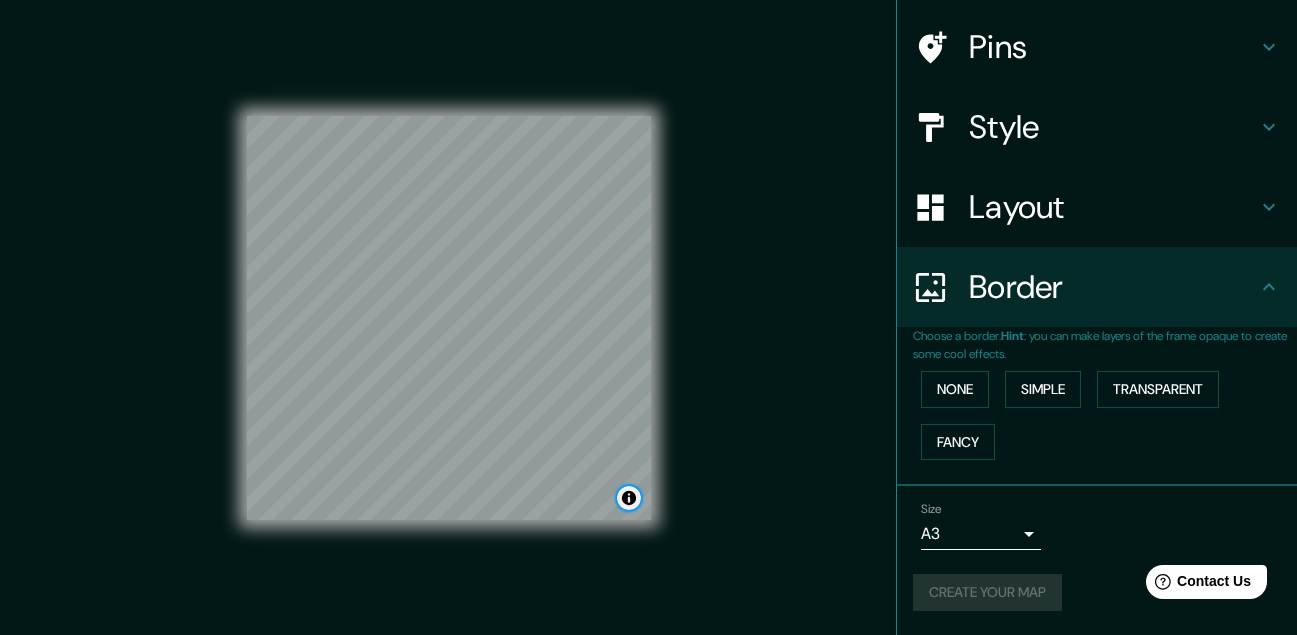 click at bounding box center [629, 498] 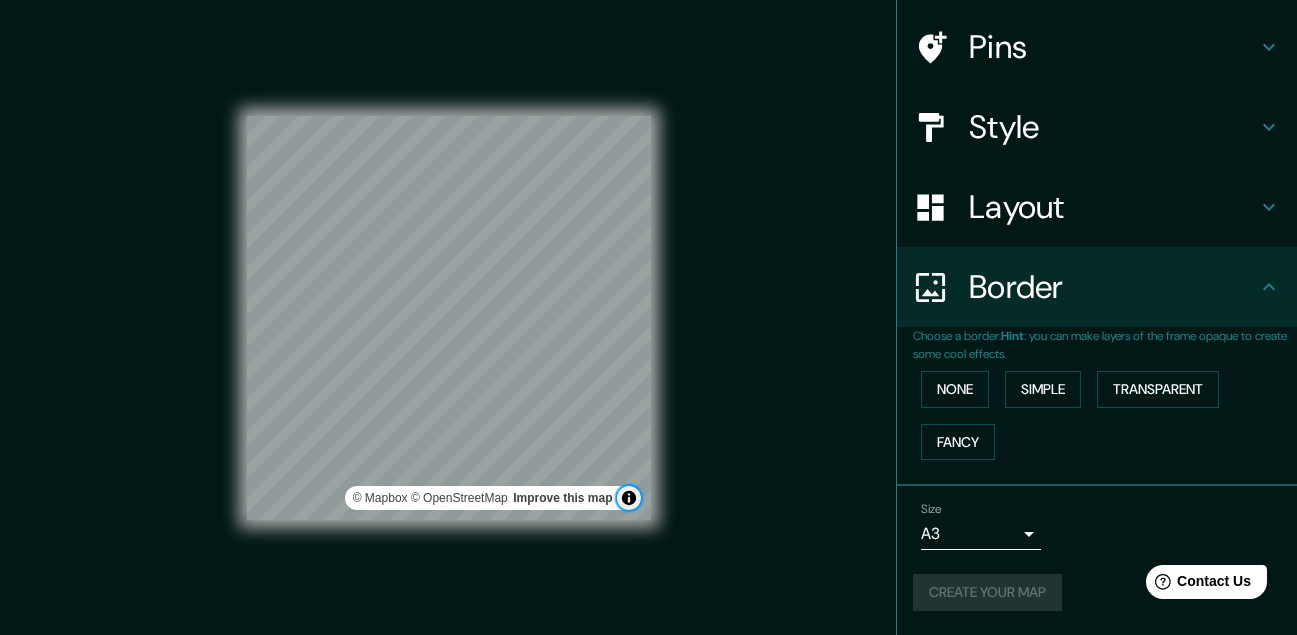 click at bounding box center [629, 498] 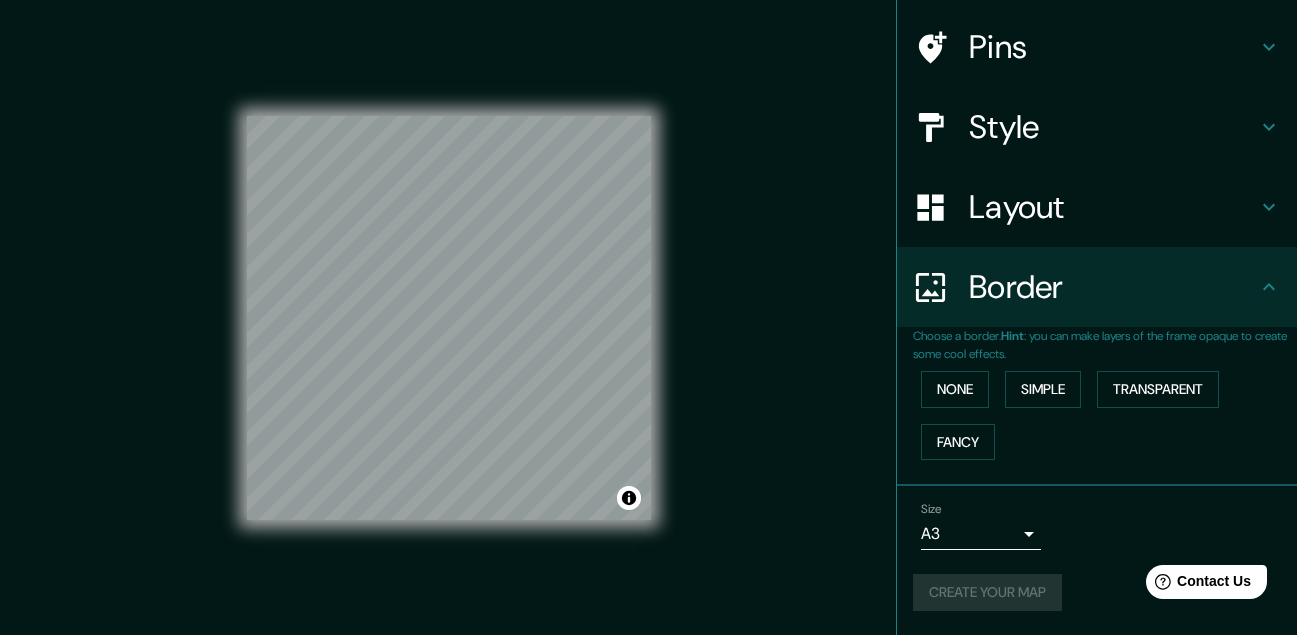 click on "Mappin Location [GEOGRAPHIC_DATA], [GEOGRAPHIC_DATA], [GEOGRAPHIC_DATA], [GEOGRAPHIC_DATA] Pins Style Layout Border Choose a border.  Hint : you can make layers of the frame opaque to create some cool effects. None Simple Transparent Fancy Size A3 a4 Create your map © Mapbox   © OpenStreetMap   Improve this map Any problems, suggestions, or concerns please email    [EMAIL_ADDRESS][DOMAIN_NAME] . . ." at bounding box center (648, 334) 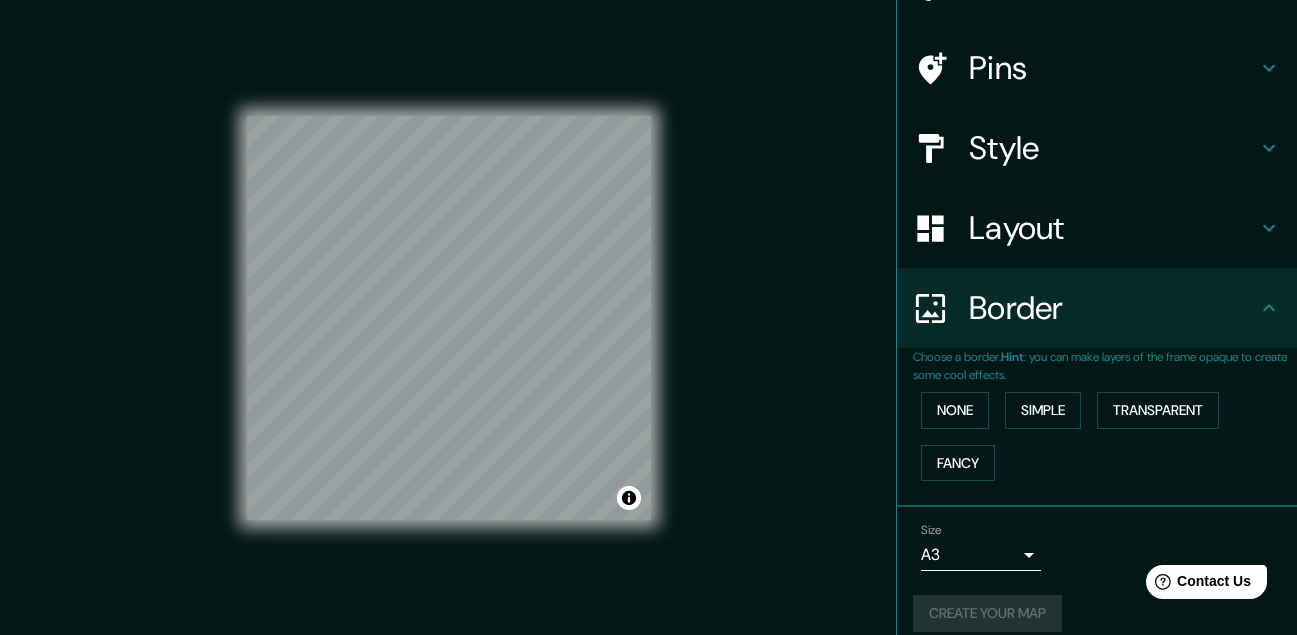 scroll, scrollTop: 139, scrollLeft: 0, axis: vertical 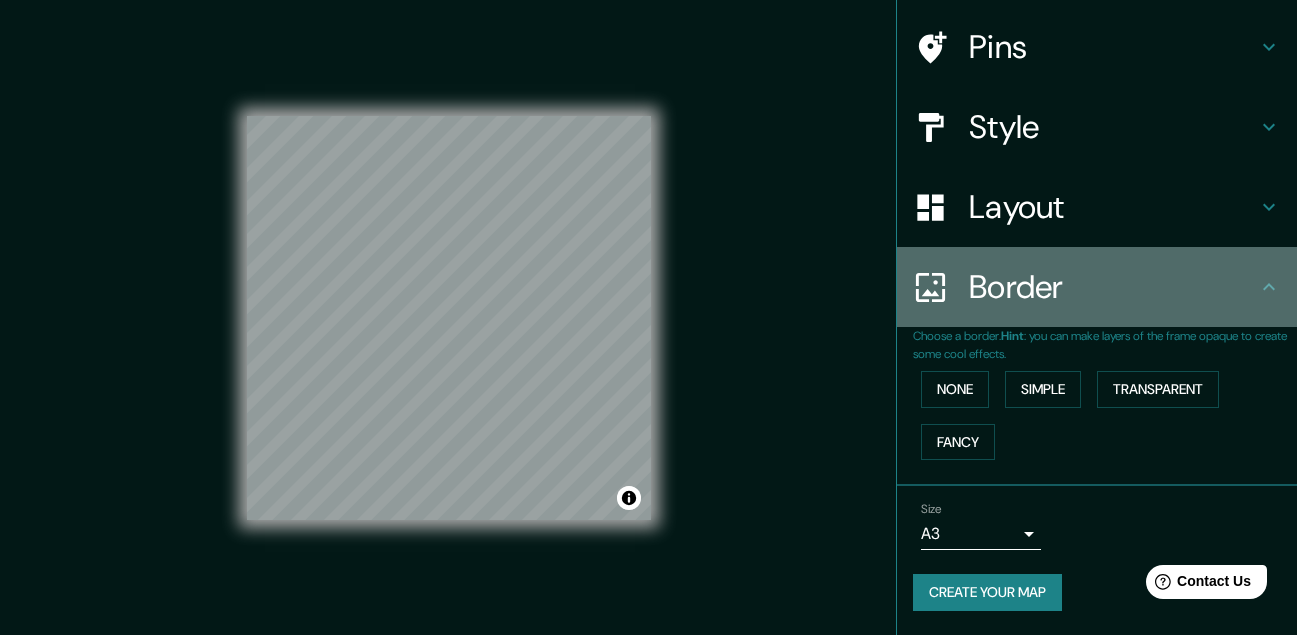 click 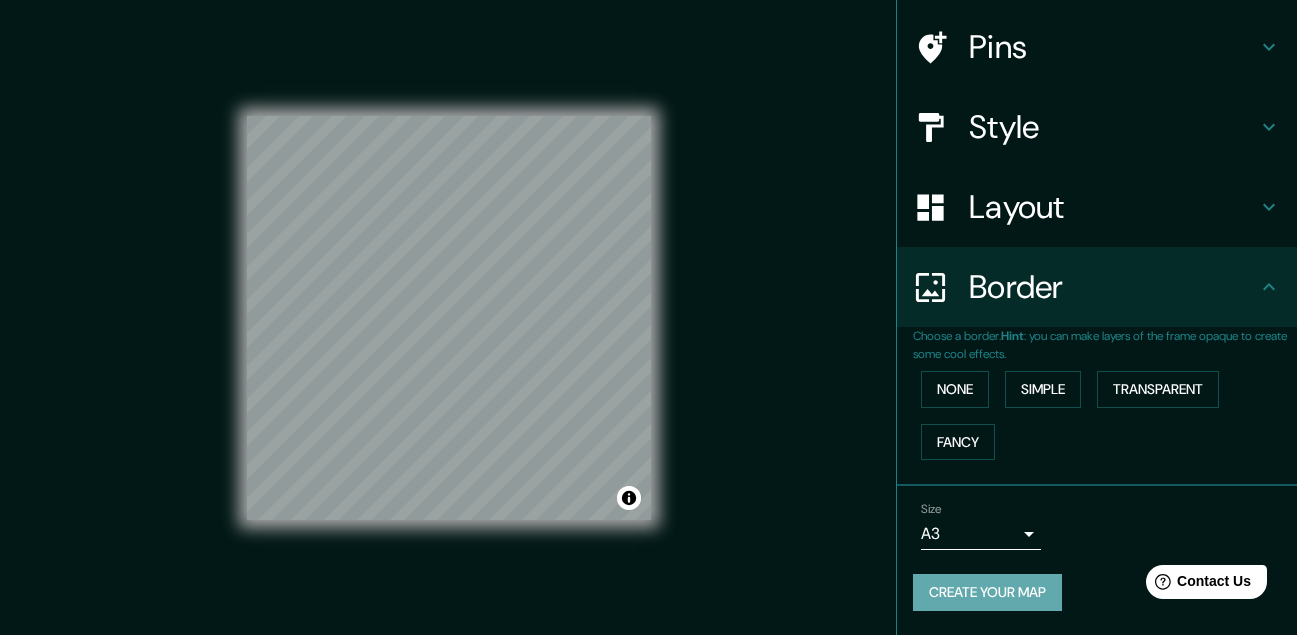 click on "Create your map" at bounding box center (987, 592) 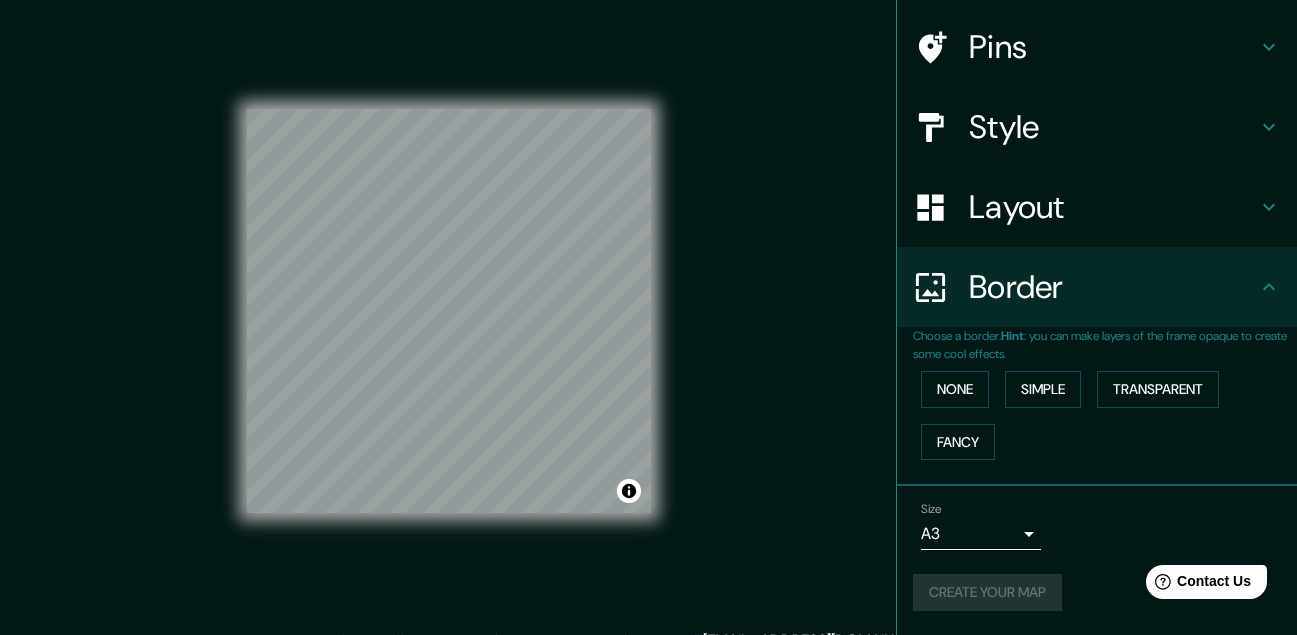 scroll, scrollTop: 0, scrollLeft: 0, axis: both 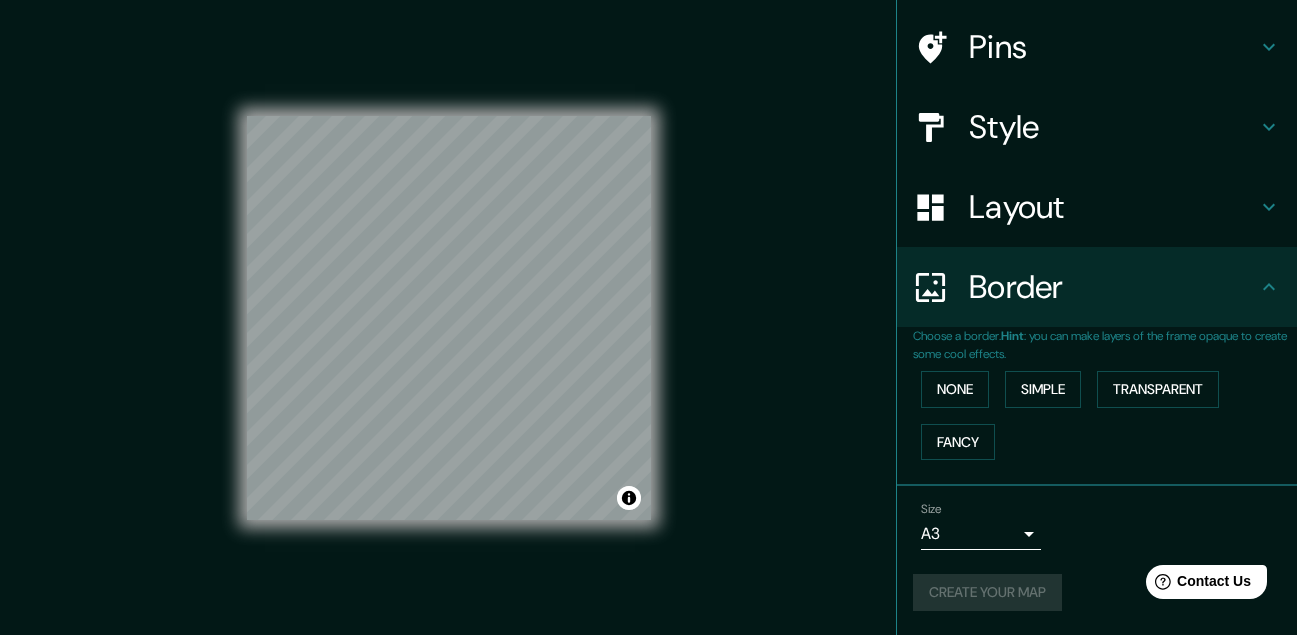 click on "Mappin Location [GEOGRAPHIC_DATA], [GEOGRAPHIC_DATA], [GEOGRAPHIC_DATA], [GEOGRAPHIC_DATA] Pins Style Layout Border Choose a border.  Hint : you can make layers of the frame opaque to create some cool effects. None Simple Transparent Fancy Size A3 a4 Create your map © Mapbox   © OpenStreetMap   Improve this map Any problems, suggestions, or concerns please email    [EMAIL_ADDRESS][DOMAIN_NAME] . . ." at bounding box center [648, 317] 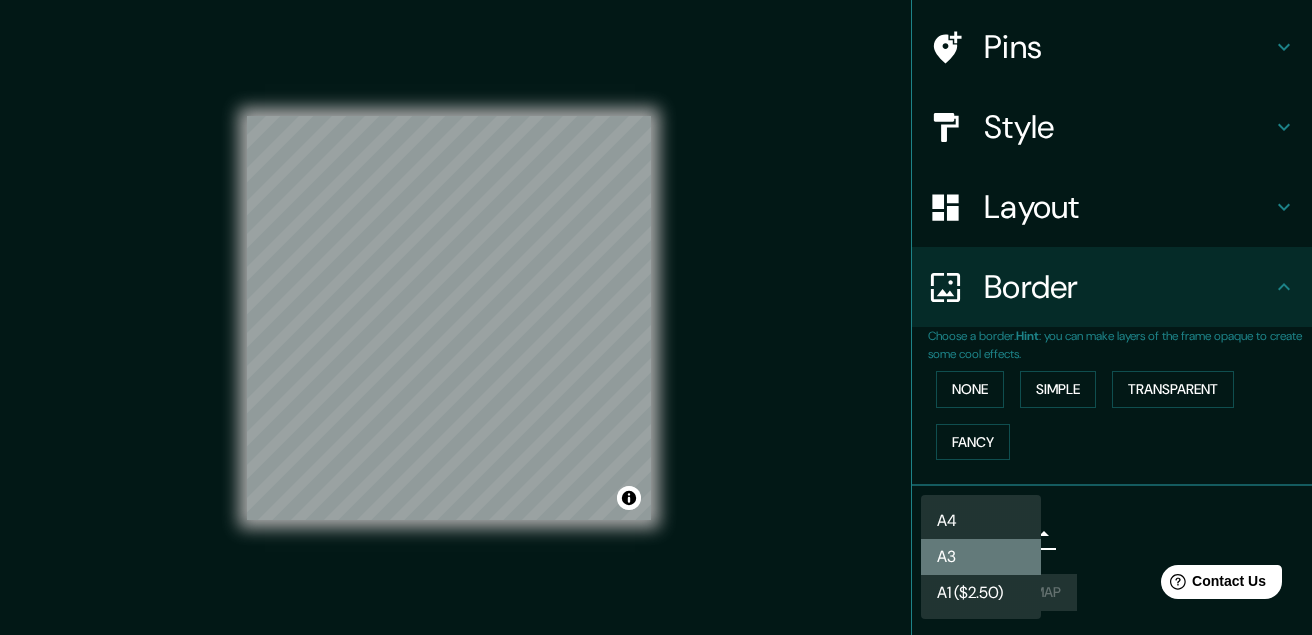 click on "A3" at bounding box center [981, 557] 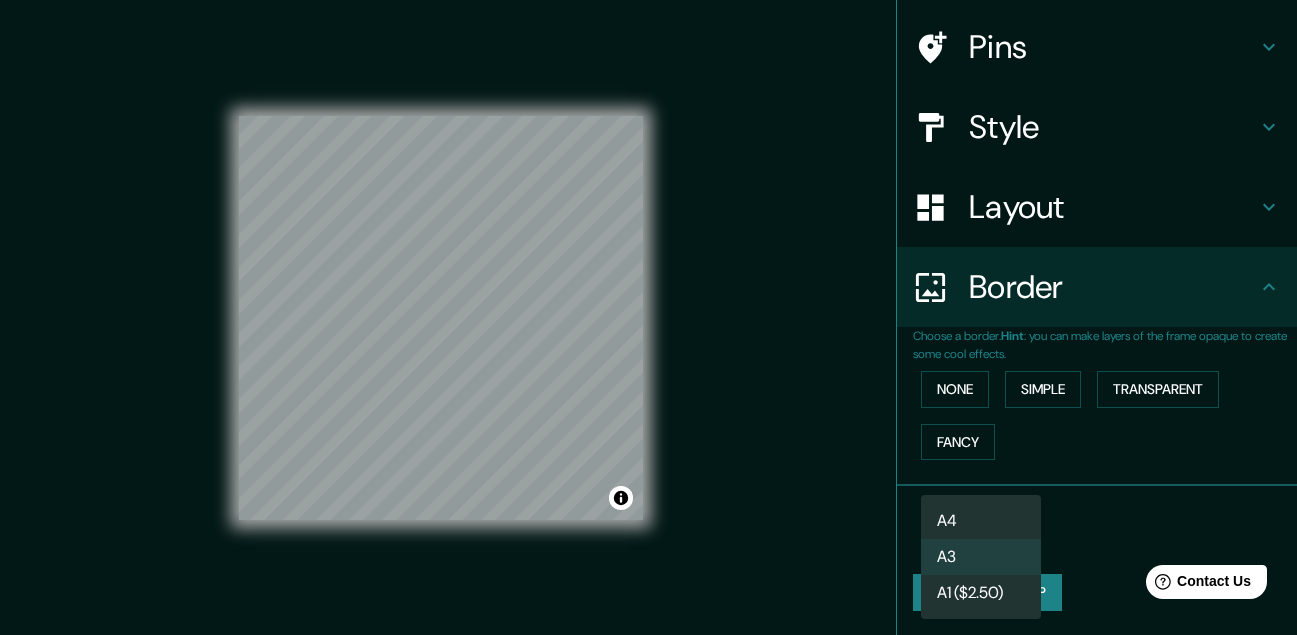 click on "Mappin Location [GEOGRAPHIC_DATA], [GEOGRAPHIC_DATA], [GEOGRAPHIC_DATA], [GEOGRAPHIC_DATA] Pins Style Layout Border Choose a border.  Hint : you can make layers of the frame opaque to create some cool effects. None Simple Transparent Fancy Size A3 a4 Create your map © Mapbox   © OpenStreetMap   Improve this map Any problems, suggestions, or concerns please email    [EMAIL_ADDRESS][DOMAIN_NAME] . . . A4 A3 A1 ($2.50)" at bounding box center (648, 317) 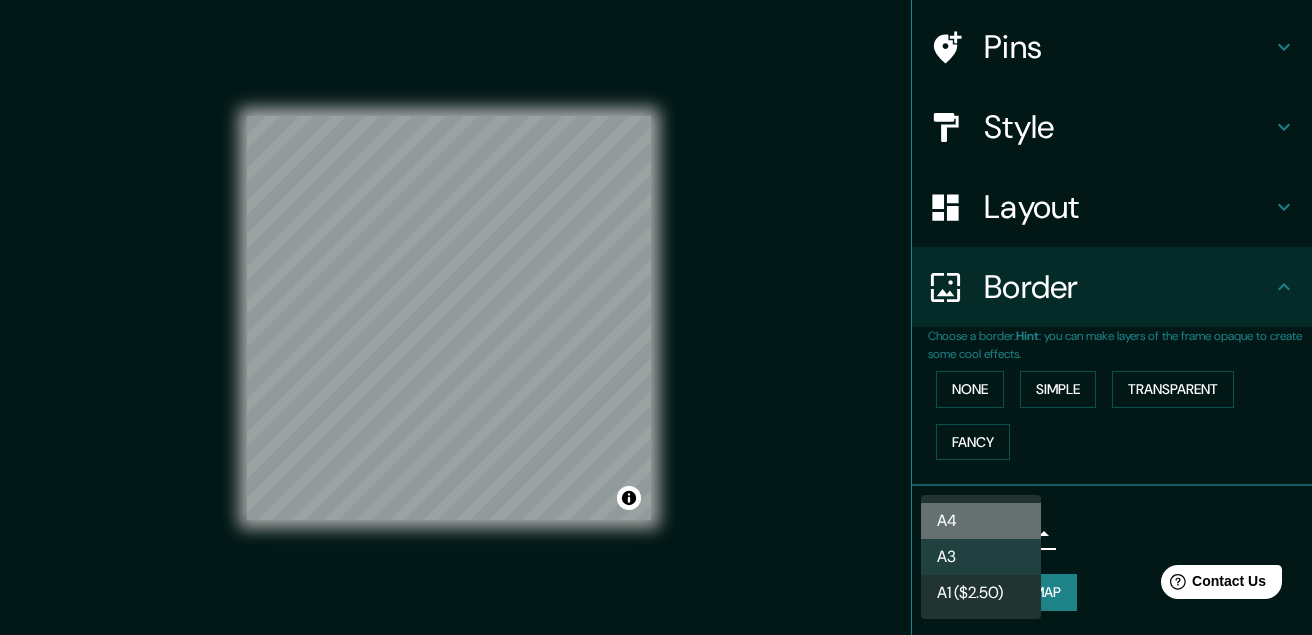 click on "A4" at bounding box center (981, 521) 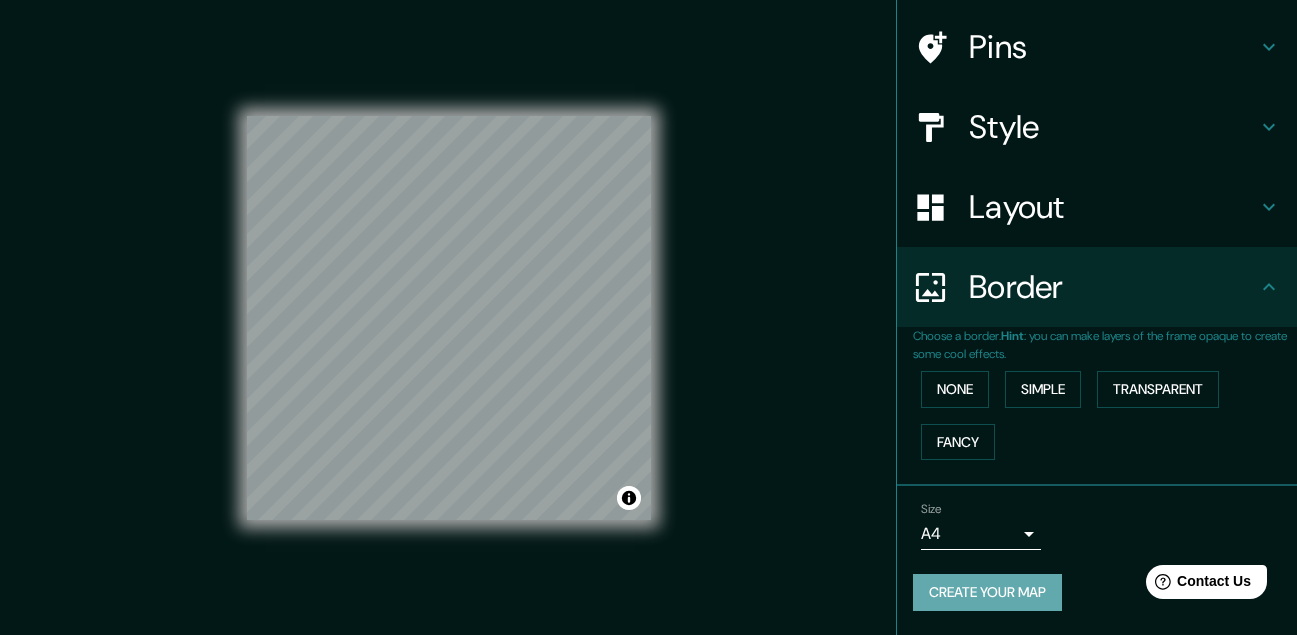 click on "Create your map" at bounding box center [987, 592] 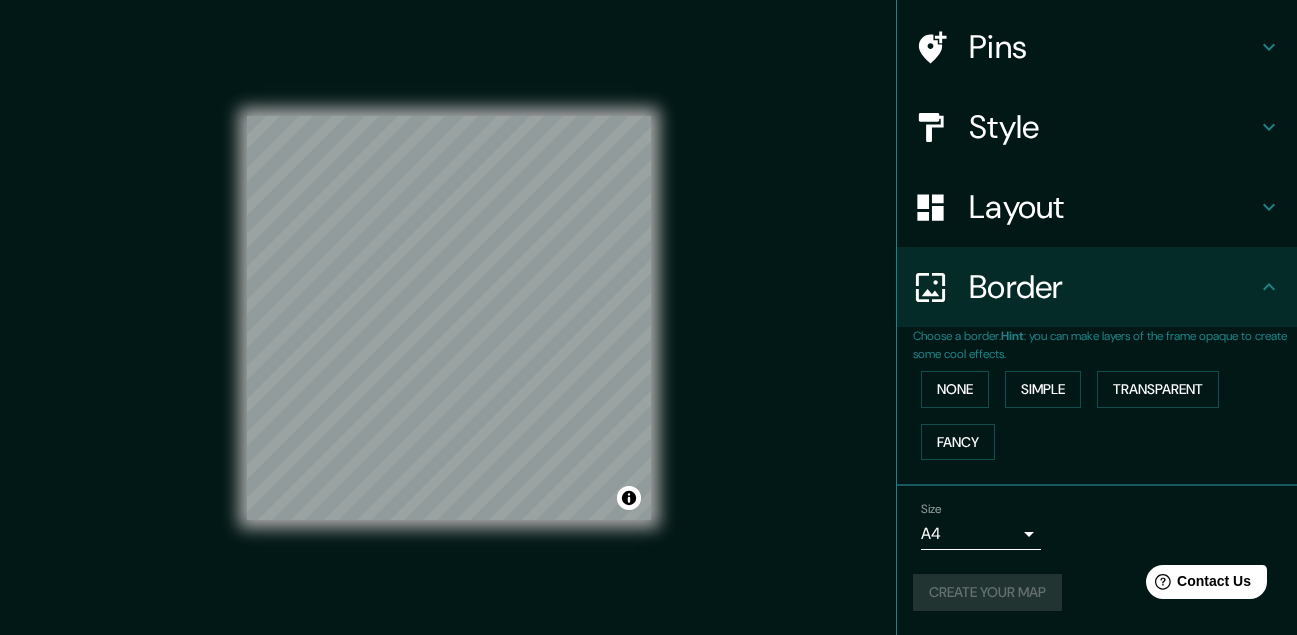 click on "Mappin Location [GEOGRAPHIC_DATA], [GEOGRAPHIC_DATA], [GEOGRAPHIC_DATA], [GEOGRAPHIC_DATA] Pins Style Layout Border Choose a border.  Hint : you can make layers of the frame opaque to create some cool effects. None Simple Transparent Fancy Size A4 single Create your map © Mapbox   © OpenStreetMap   Improve this map Any problems, suggestions, or concerns please email    [EMAIL_ADDRESS][DOMAIN_NAME] . . ." at bounding box center (648, 317) 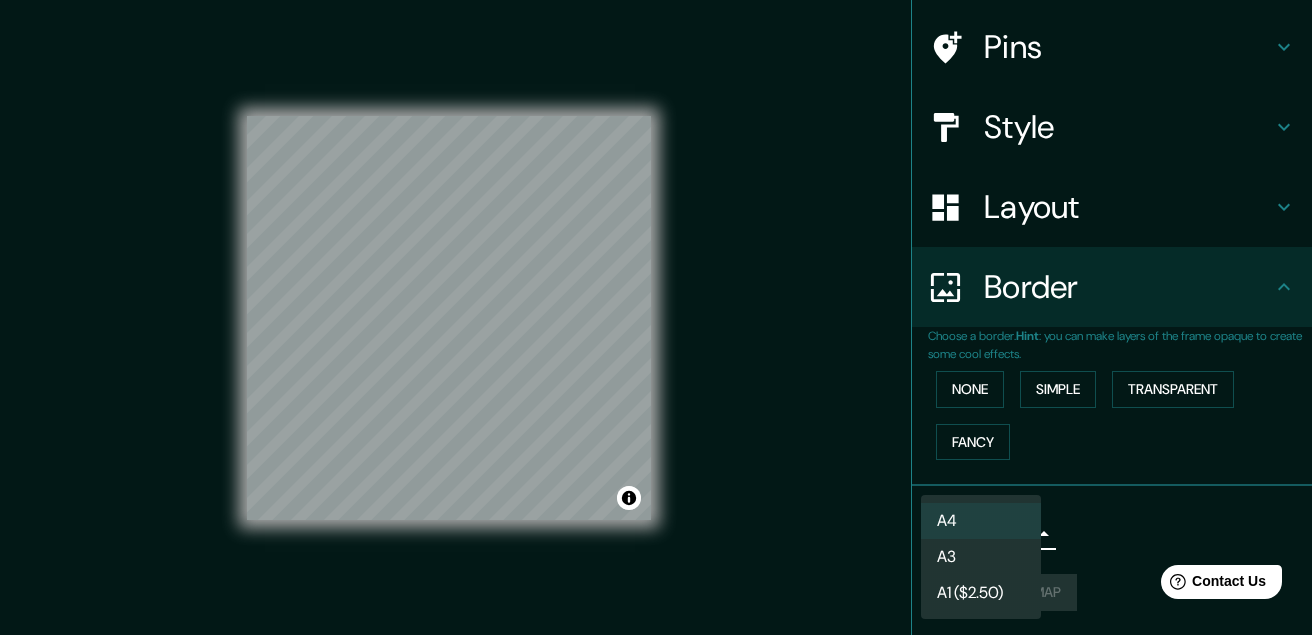 click on "A3" at bounding box center (981, 557) 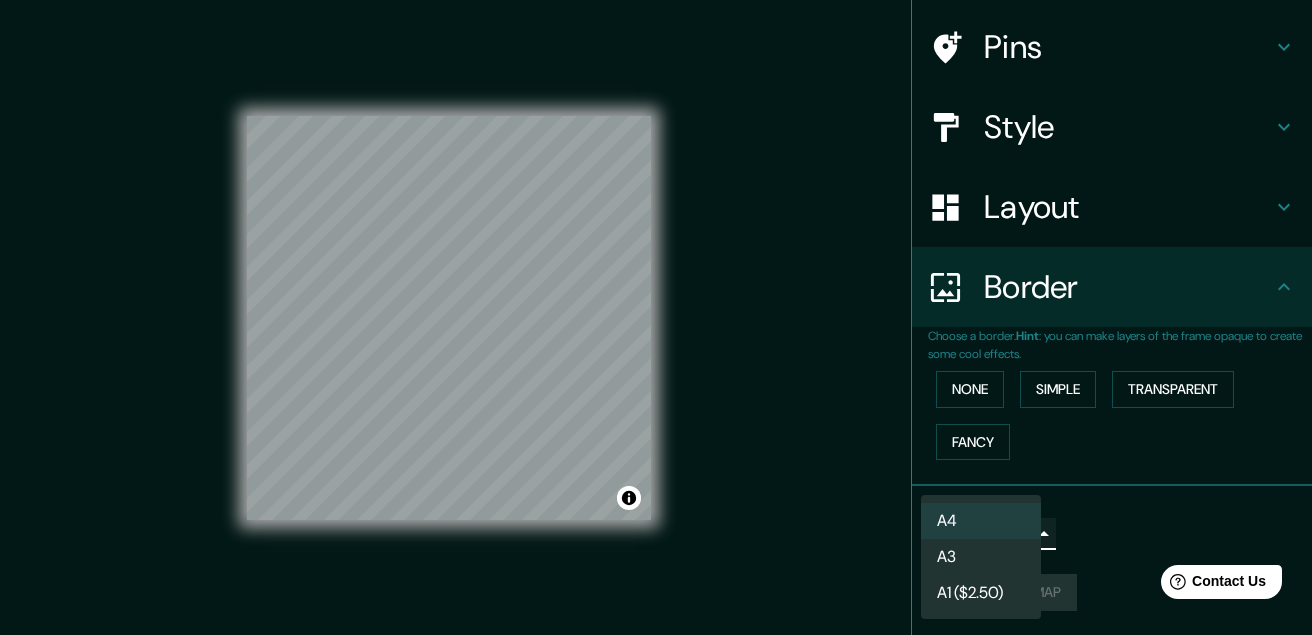 type on "a4" 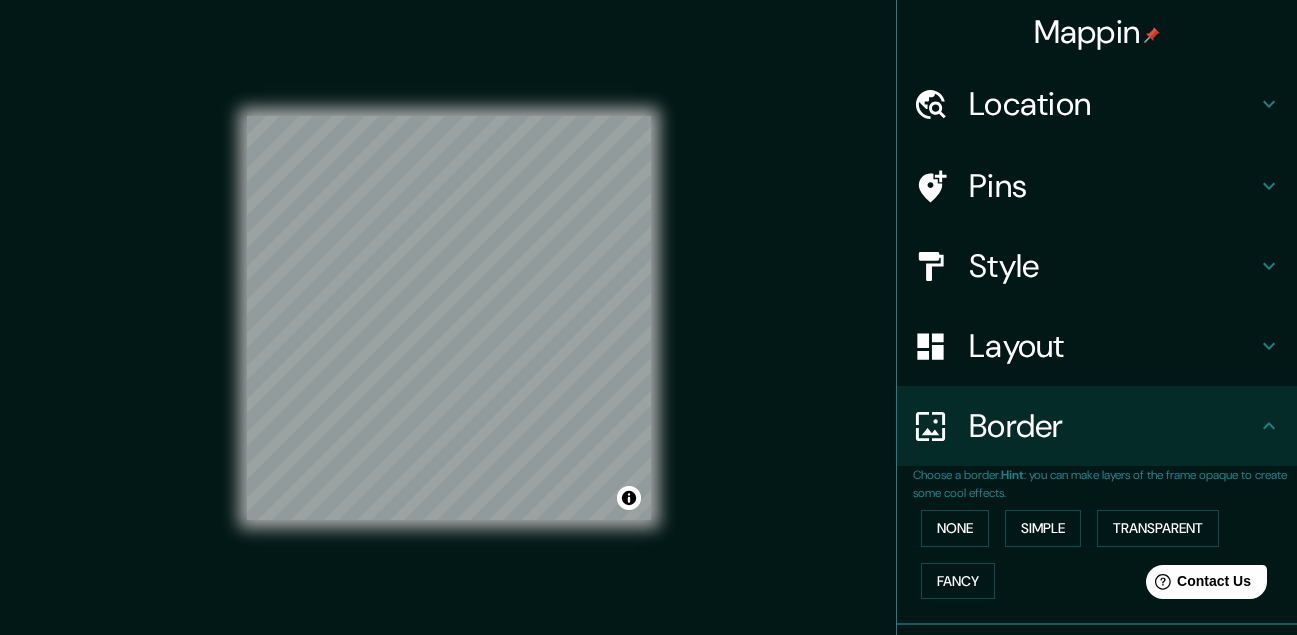 scroll, scrollTop: 139, scrollLeft: 0, axis: vertical 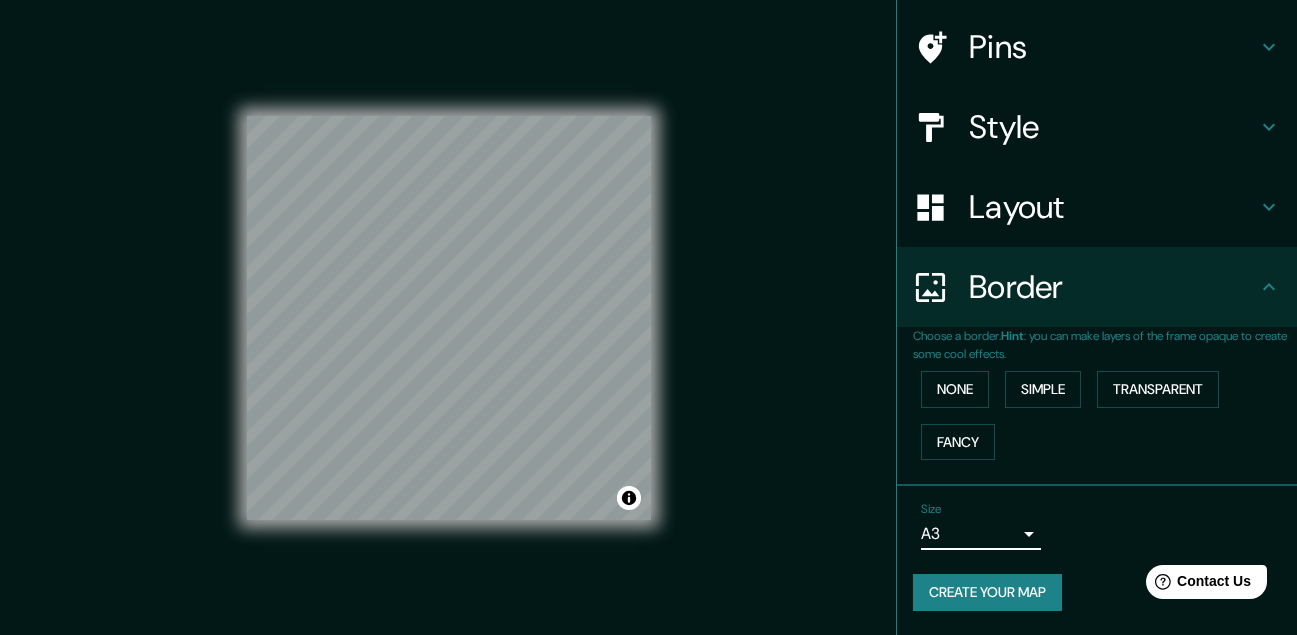 click on "Create your map" at bounding box center [987, 592] 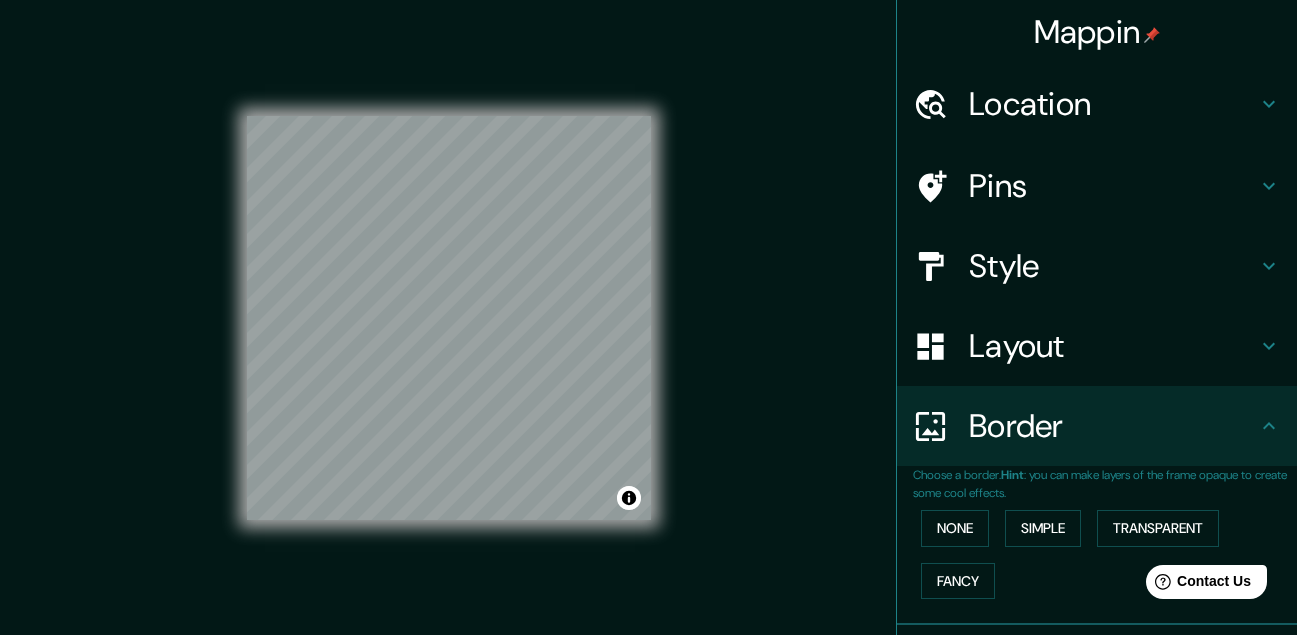 scroll, scrollTop: 139, scrollLeft: 0, axis: vertical 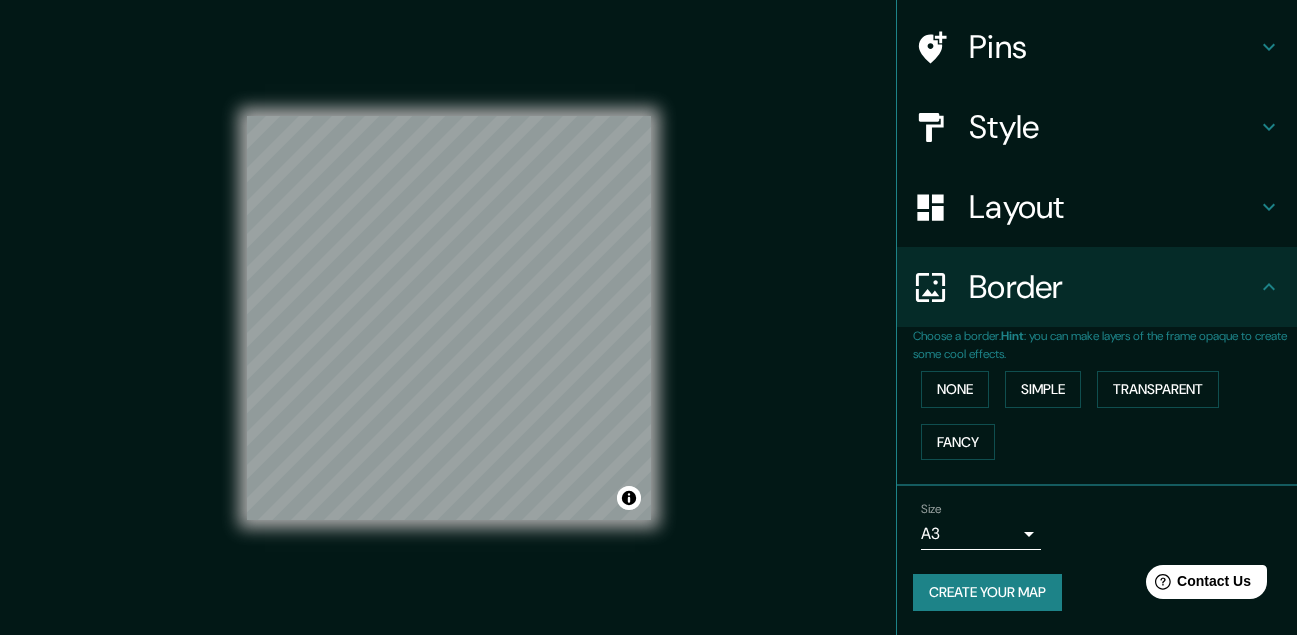 click on "Create your map" at bounding box center [987, 592] 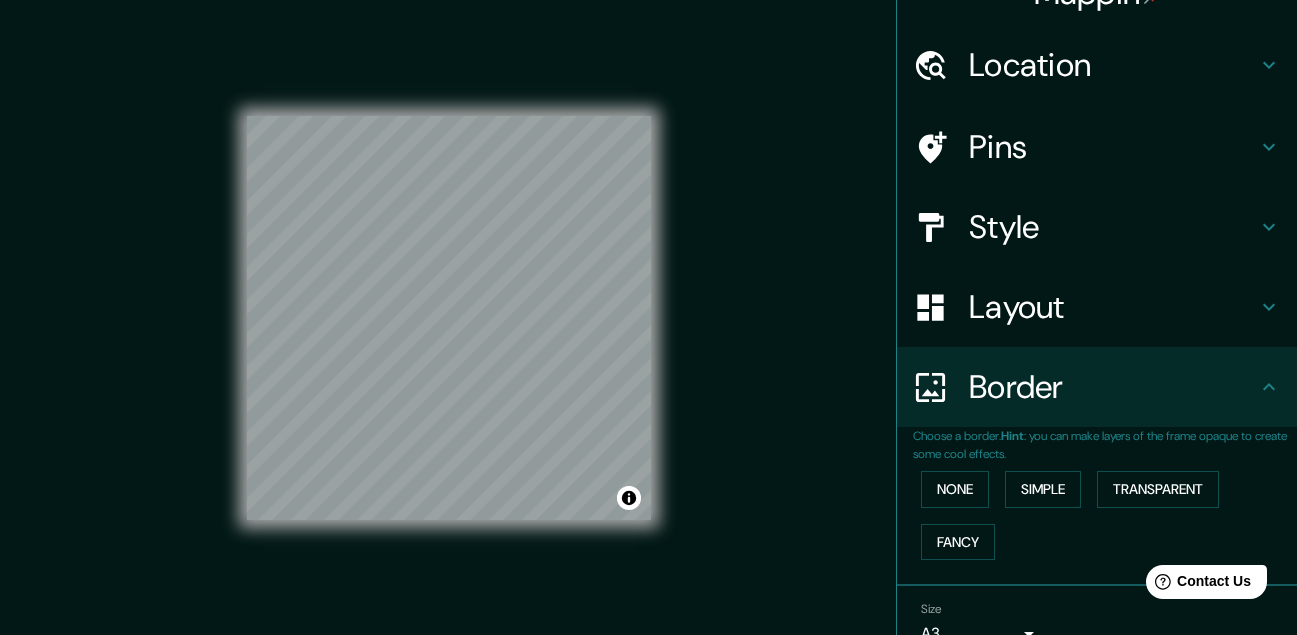 scroll, scrollTop: 0, scrollLeft: 0, axis: both 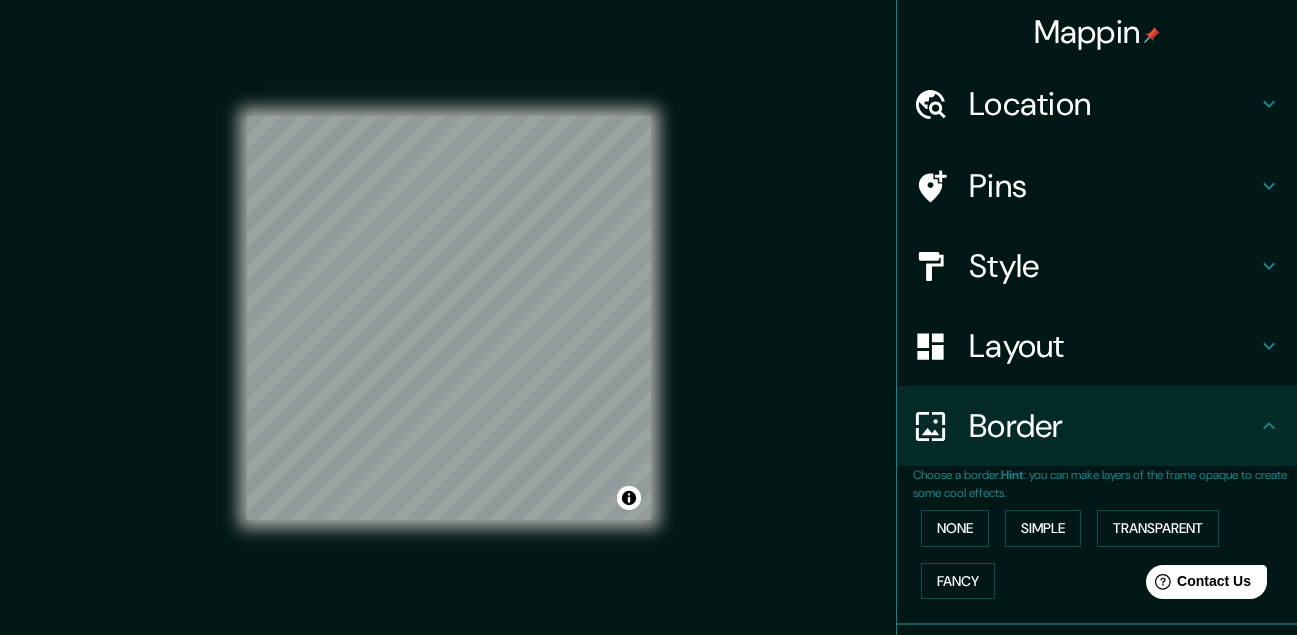 click 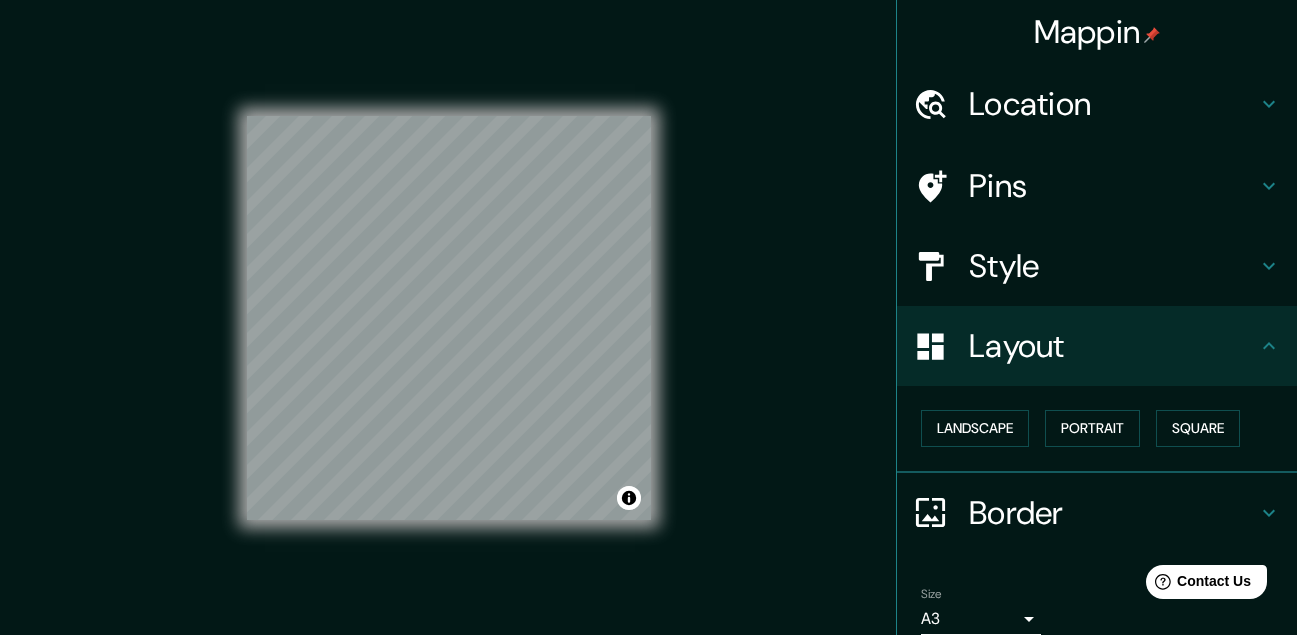 click 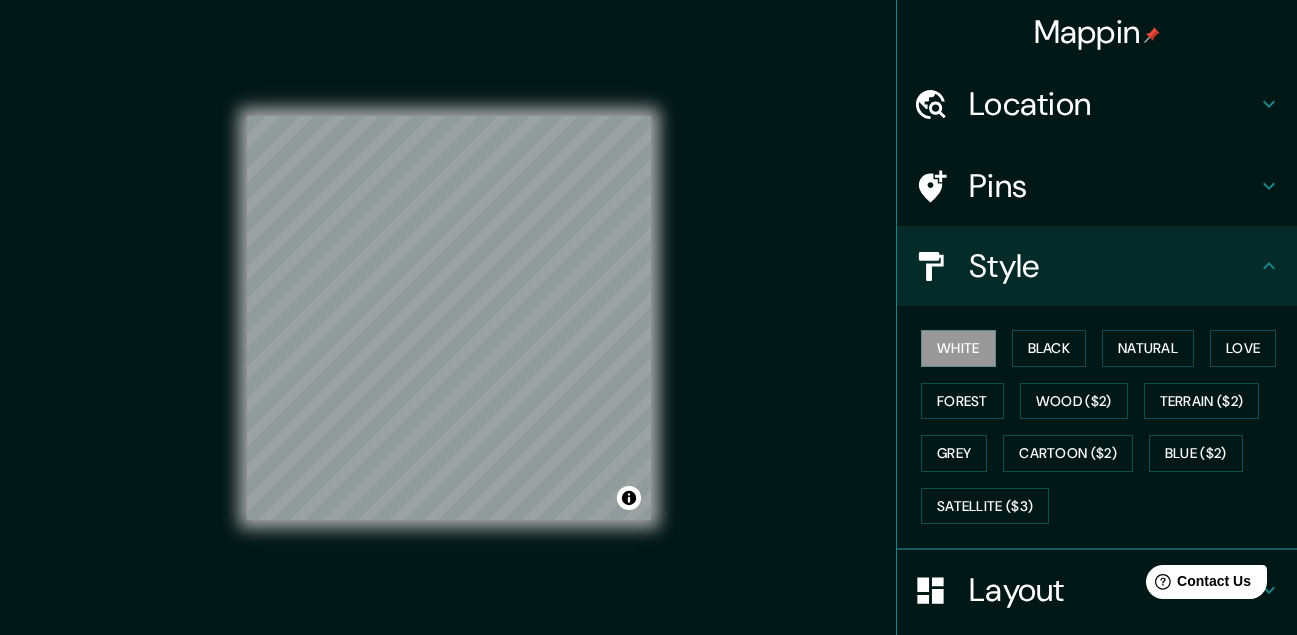 click 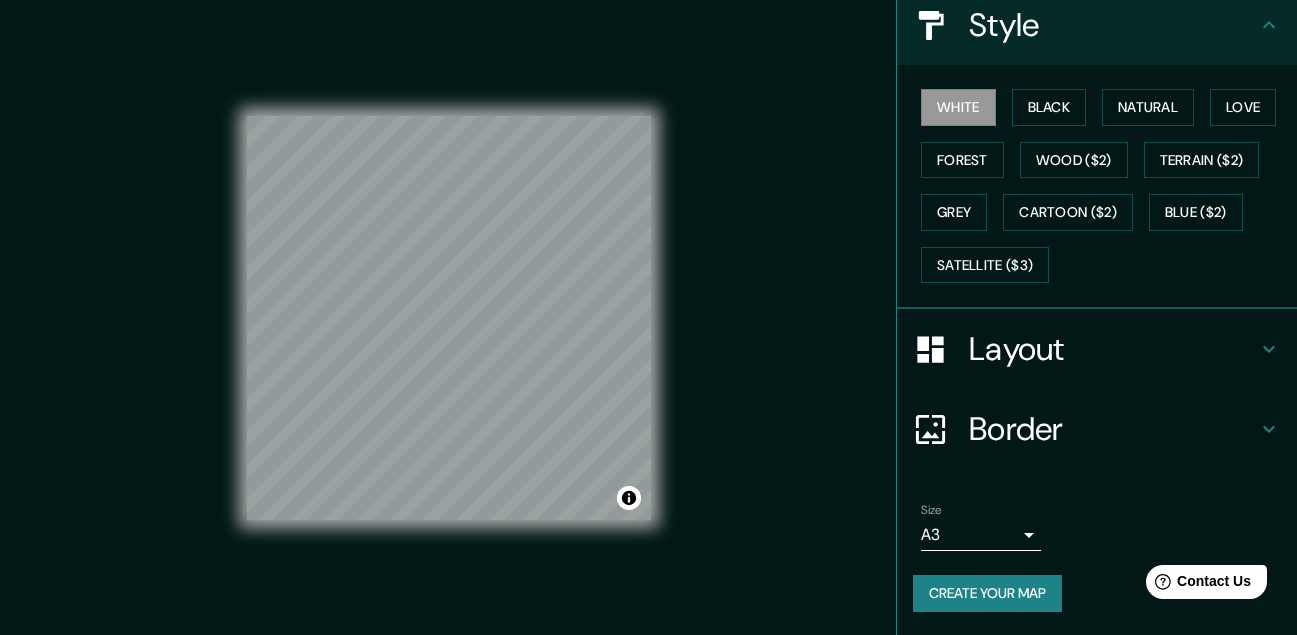 scroll, scrollTop: 242, scrollLeft: 0, axis: vertical 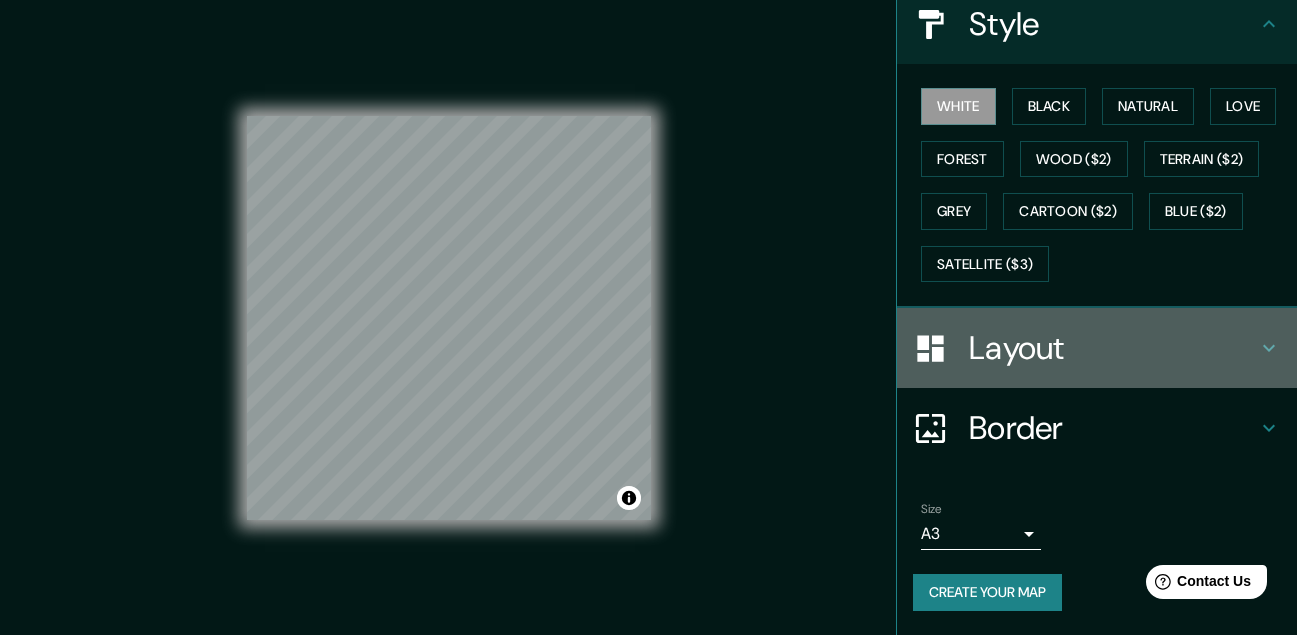 click 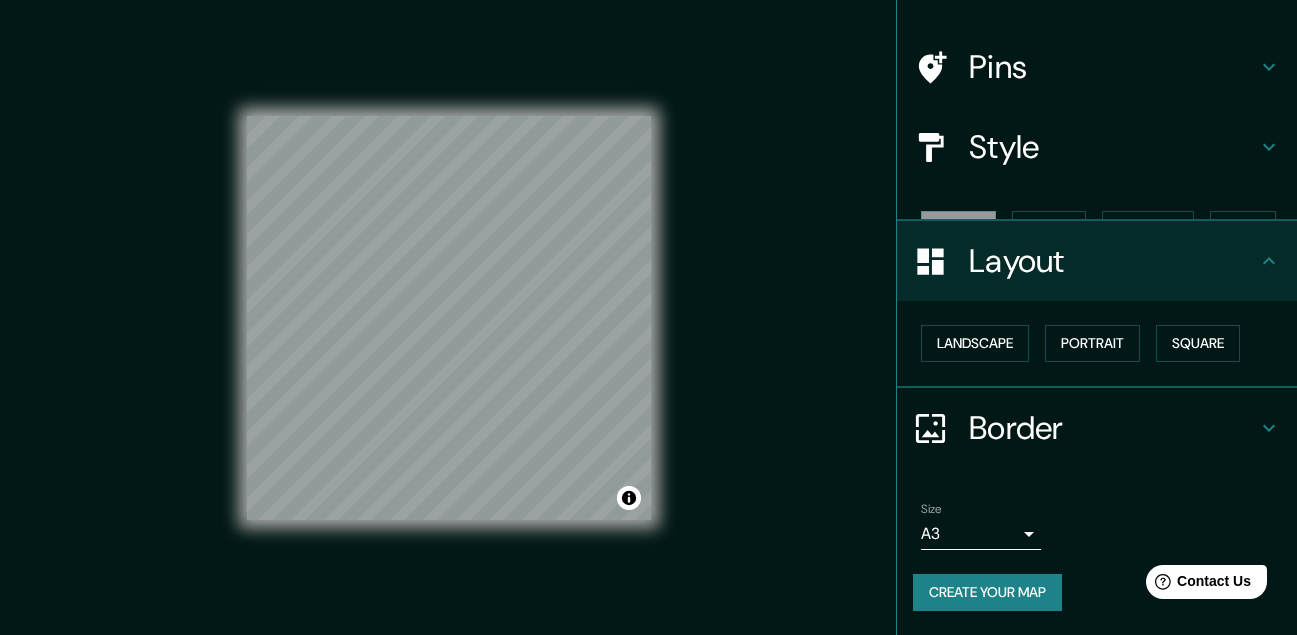 scroll, scrollTop: 84, scrollLeft: 0, axis: vertical 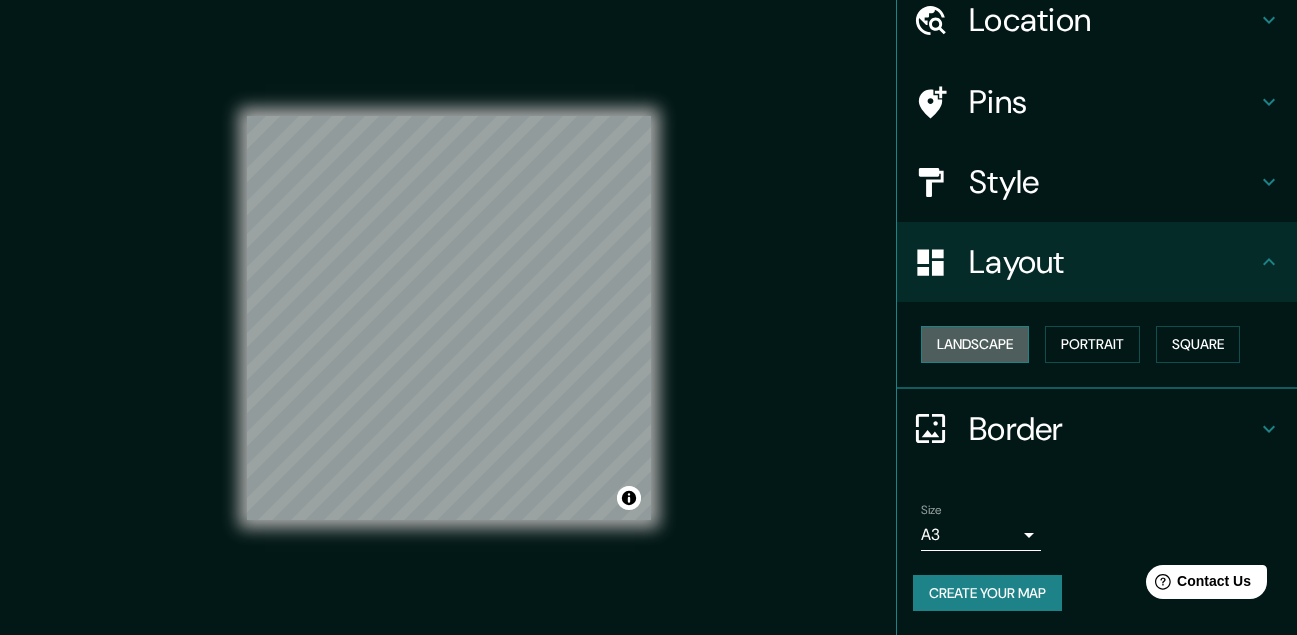 click on "Landscape" at bounding box center (975, 344) 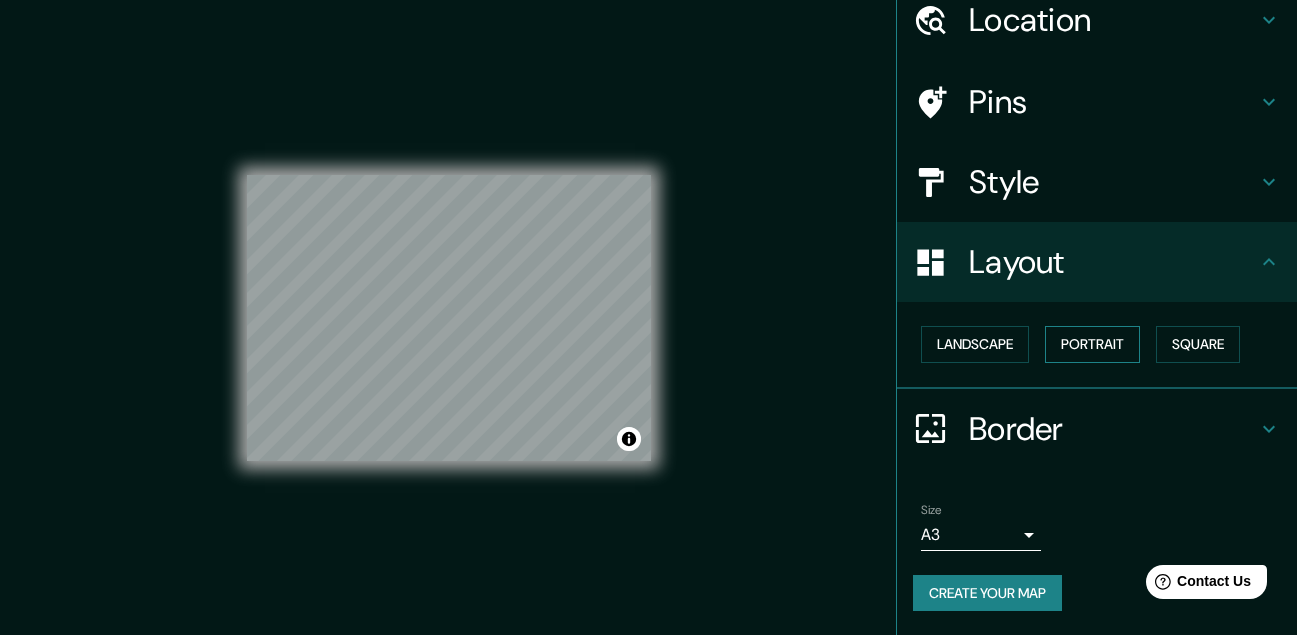 scroll, scrollTop: 33, scrollLeft: 0, axis: vertical 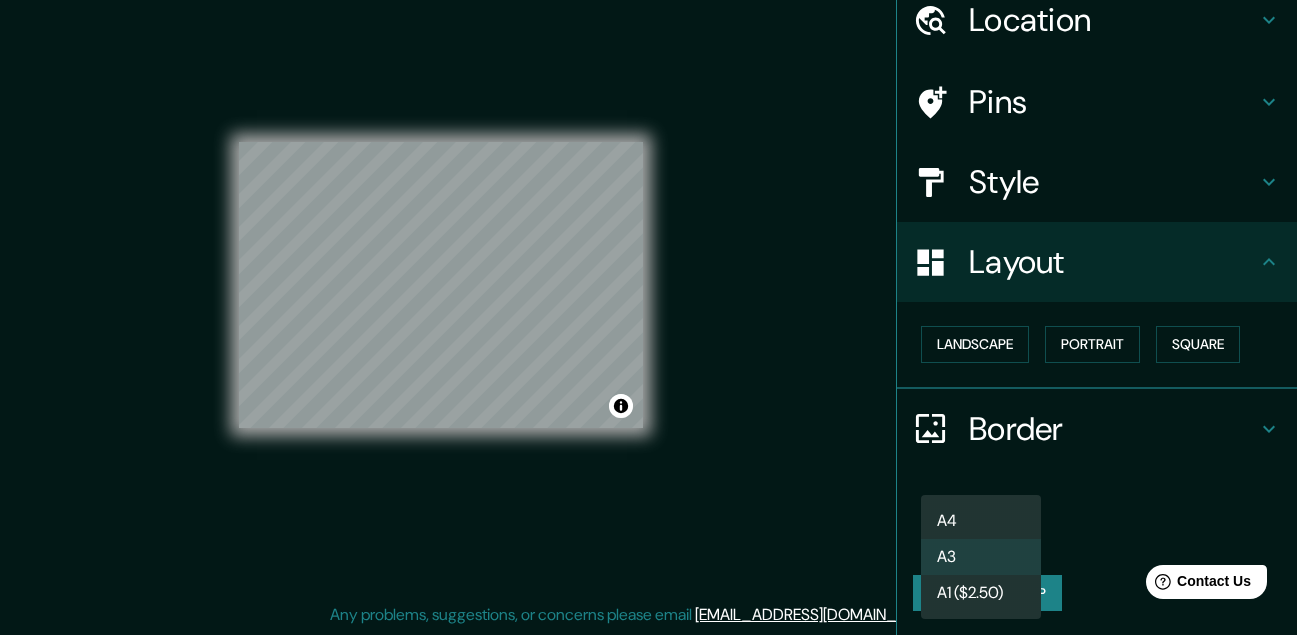 click on "Mappin Location [GEOGRAPHIC_DATA], [GEOGRAPHIC_DATA], [GEOGRAPHIC_DATA], [GEOGRAPHIC_DATA] Pins Style Layout Landscape Portrait Square Border Choose a border.  Hint : you can make layers of the frame opaque to create some cool effects. None Simple Transparent Fancy Size A3 a4 Create your map © Mapbox   © OpenStreetMap   Improve this map Any problems, suggestions, or concerns please email    [EMAIL_ADDRESS][DOMAIN_NAME] . . . A4 A3 A1 ($2.50)" at bounding box center (648, 284) 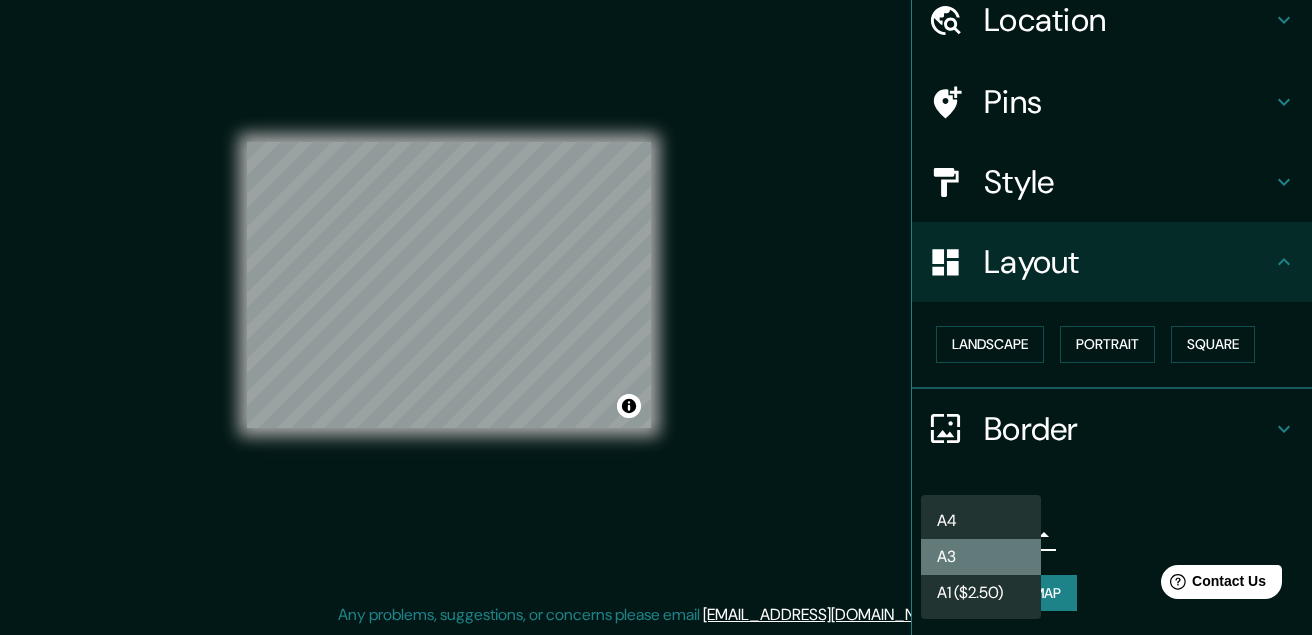 click on "A3" at bounding box center (981, 557) 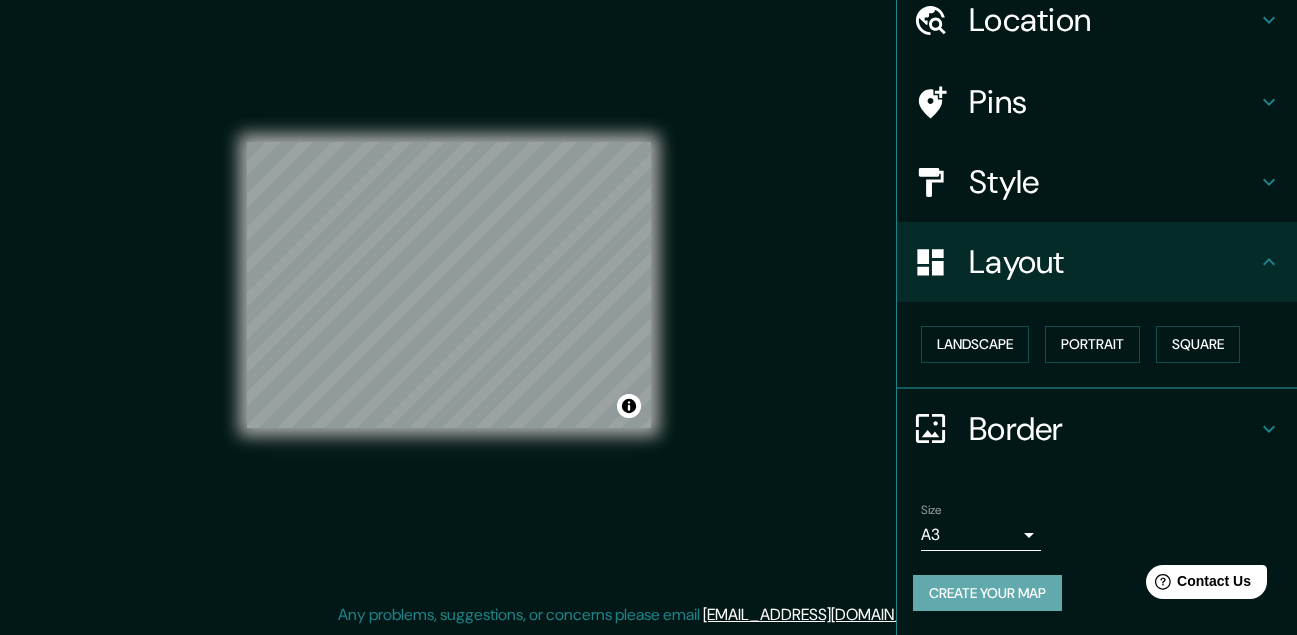 click on "Create your map" at bounding box center [987, 593] 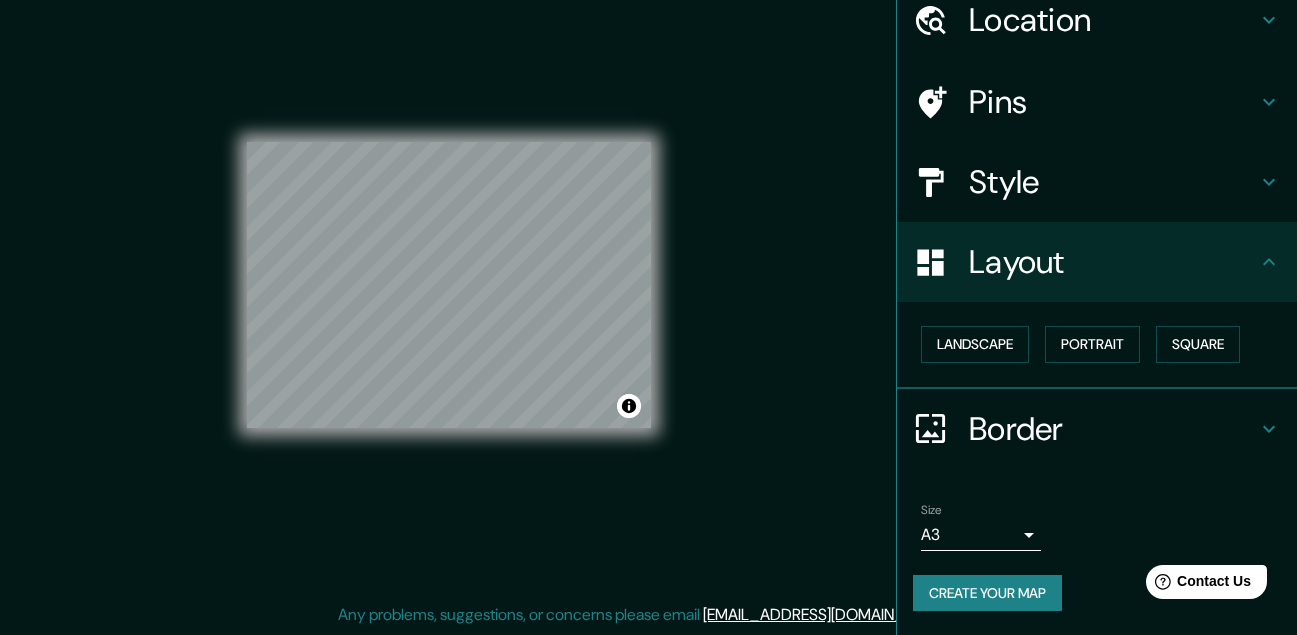 click 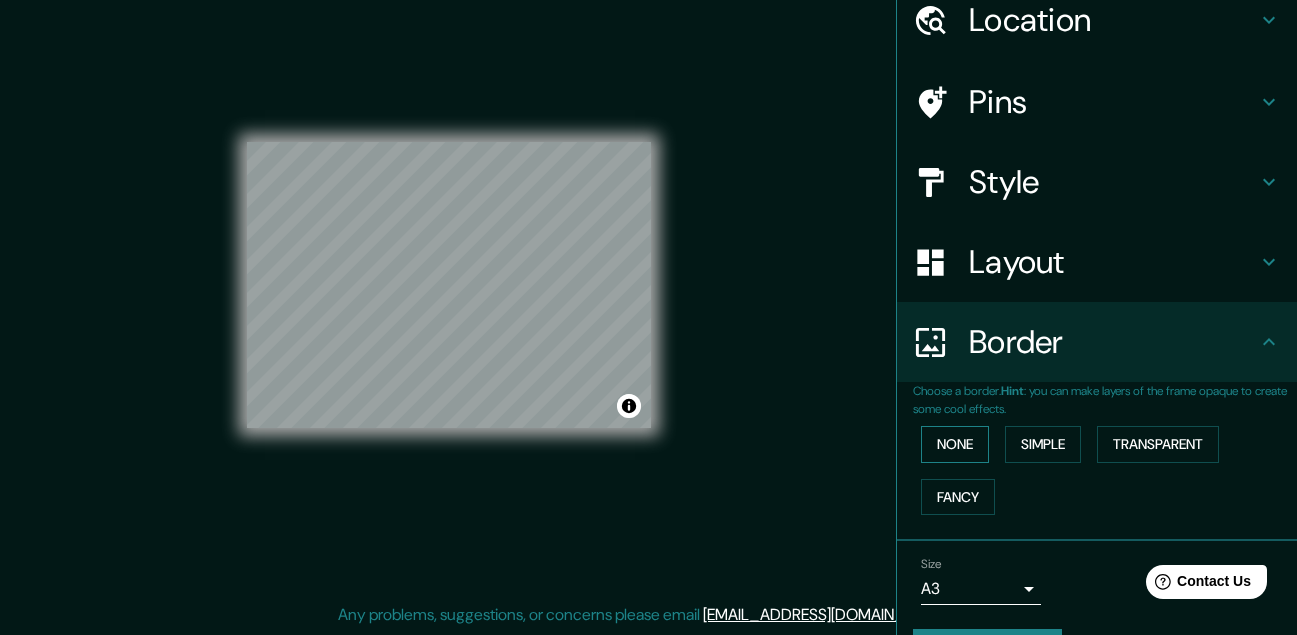 click on "None" at bounding box center (955, 444) 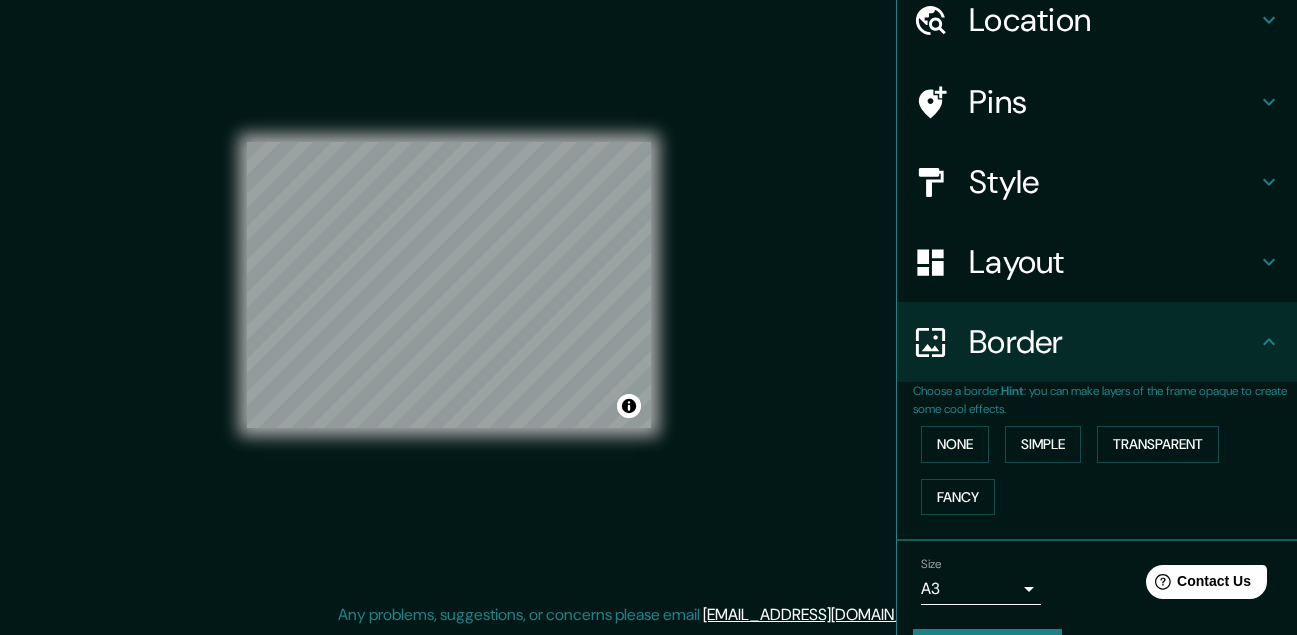 click 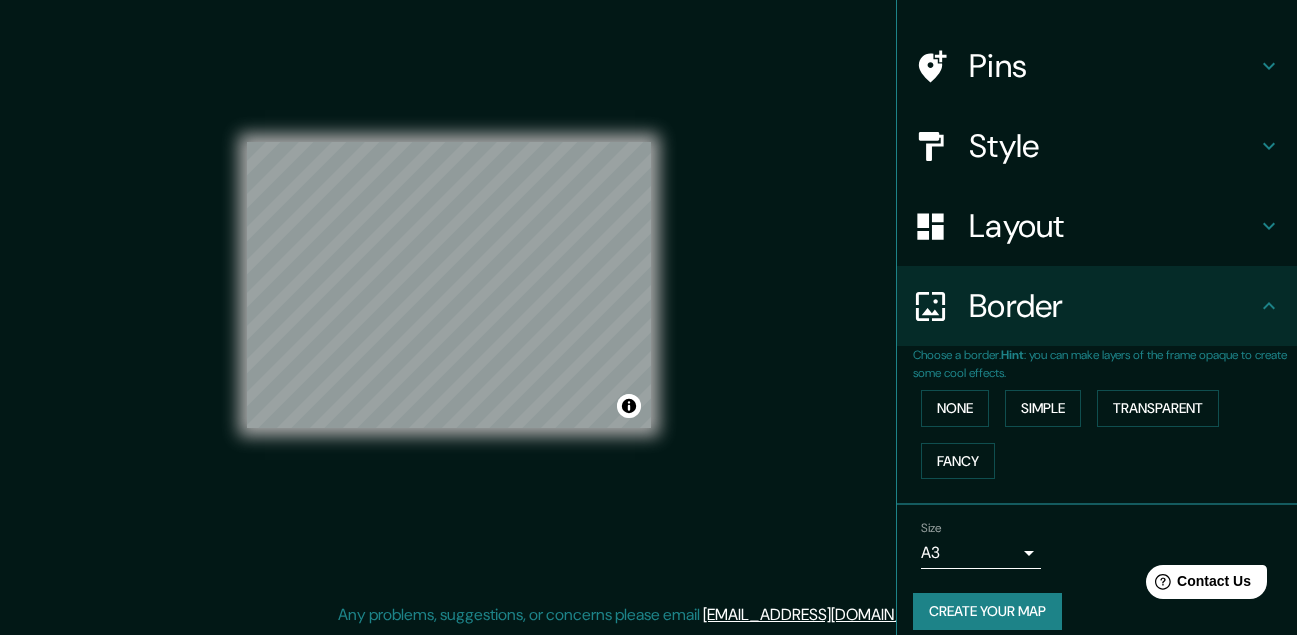 scroll, scrollTop: 139, scrollLeft: 0, axis: vertical 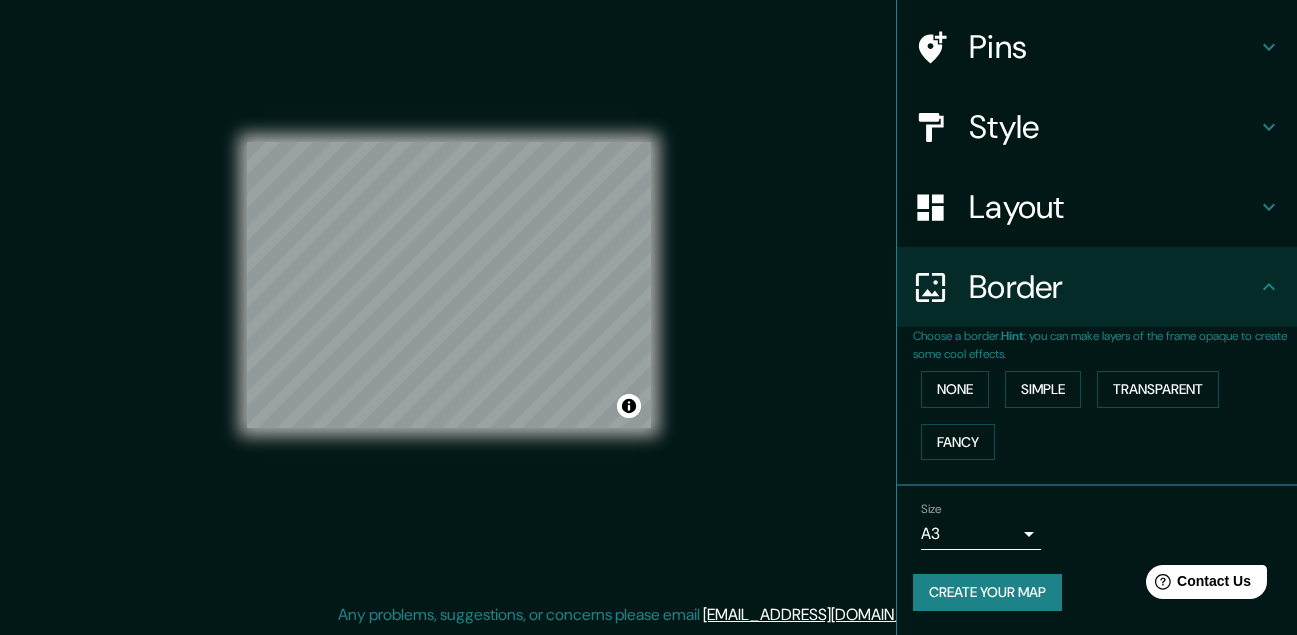 click on "Create your map" at bounding box center [987, 592] 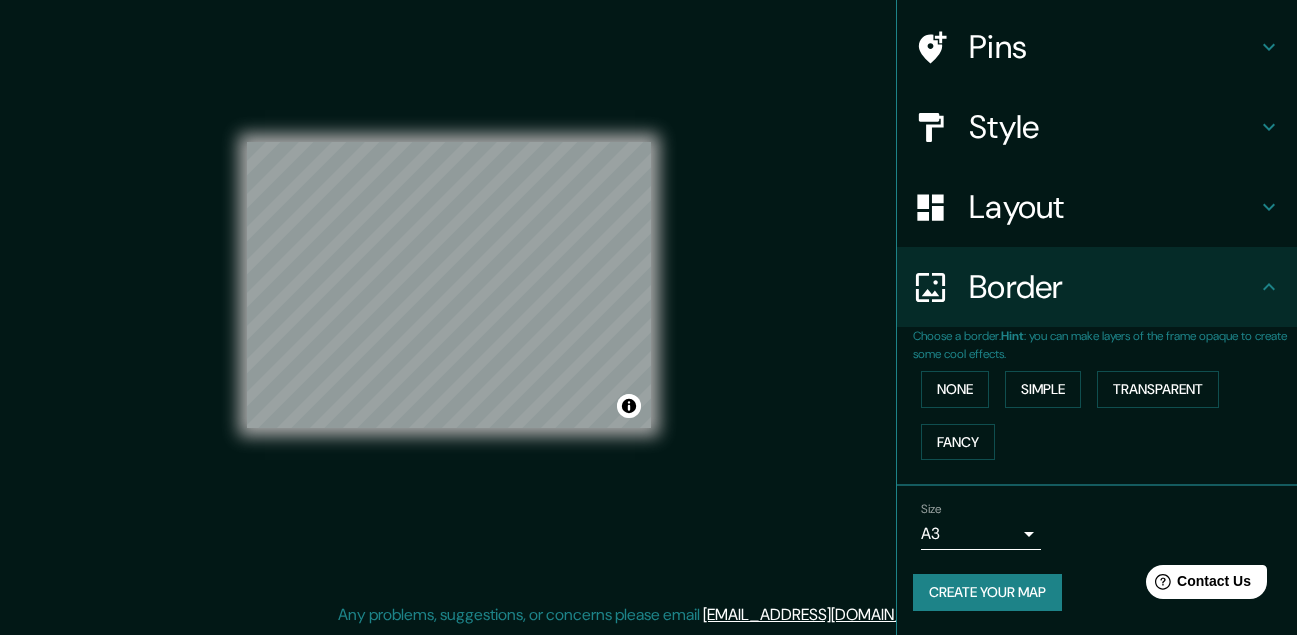 scroll, scrollTop: 0, scrollLeft: 0, axis: both 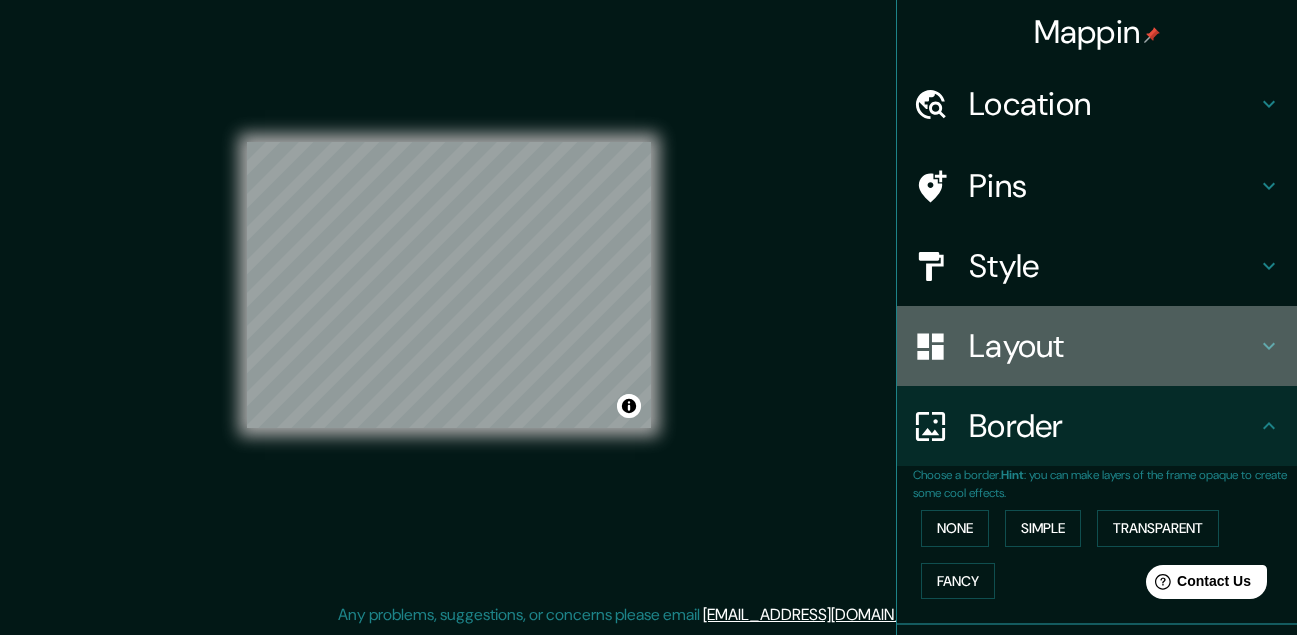 click on "Layout" at bounding box center (1097, 346) 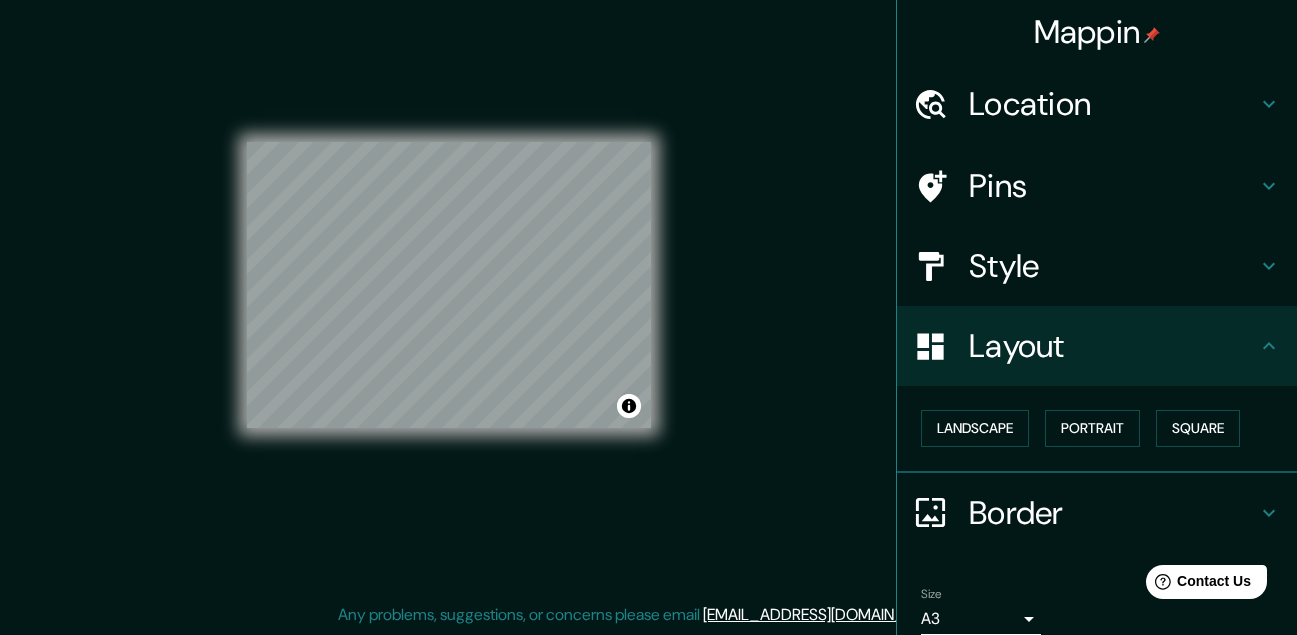 click on "Layout" at bounding box center (1097, 346) 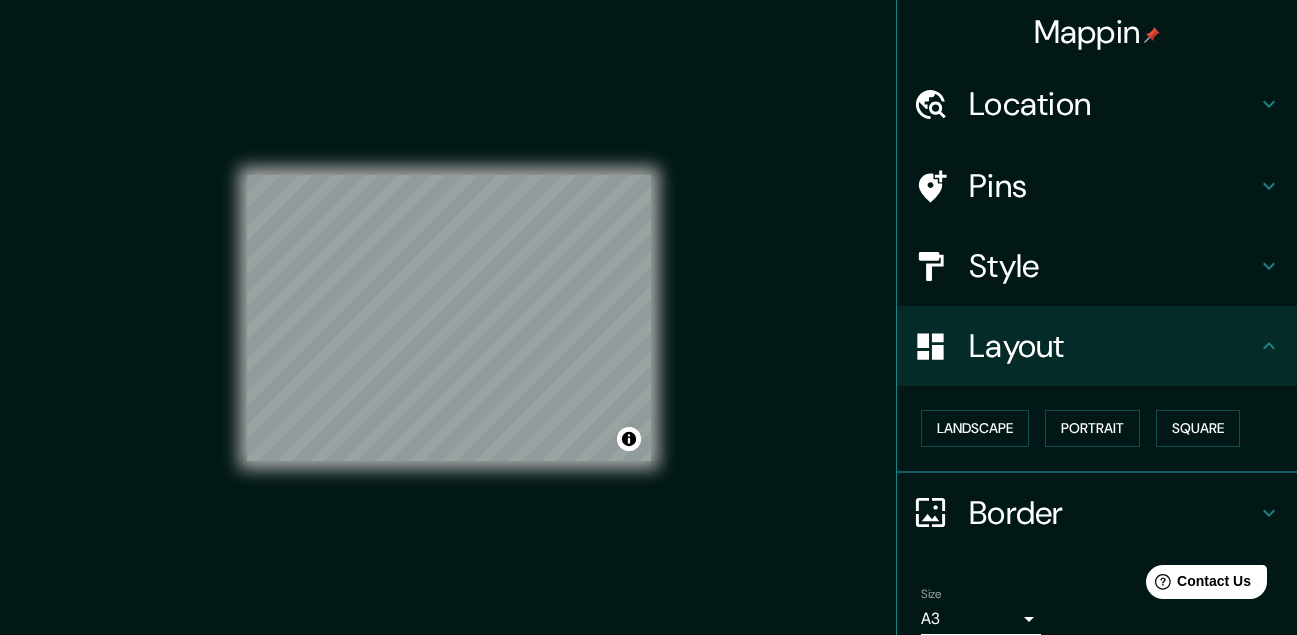 scroll, scrollTop: 33, scrollLeft: 0, axis: vertical 